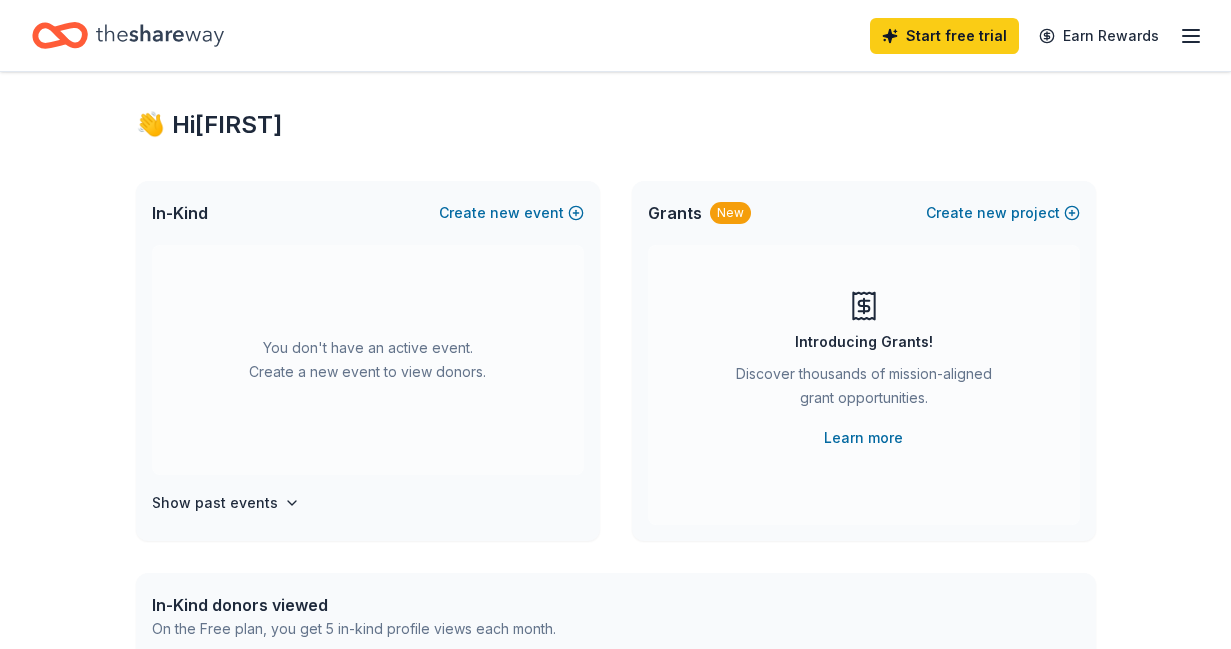 scroll, scrollTop: 0, scrollLeft: 0, axis: both 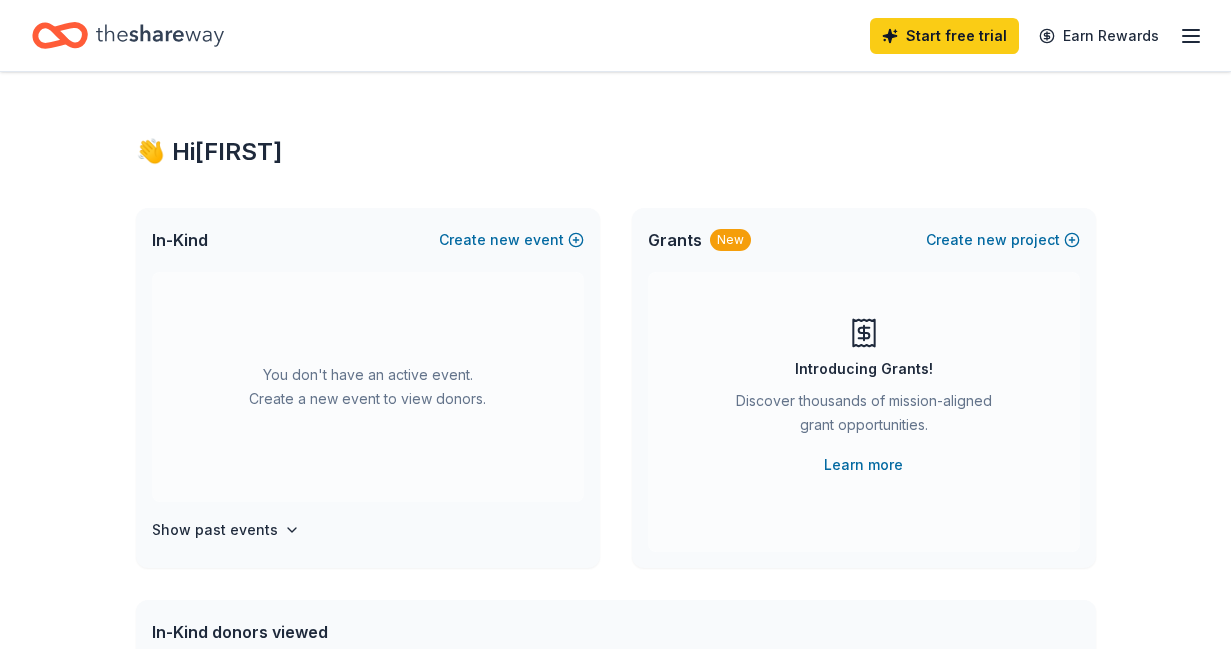 click 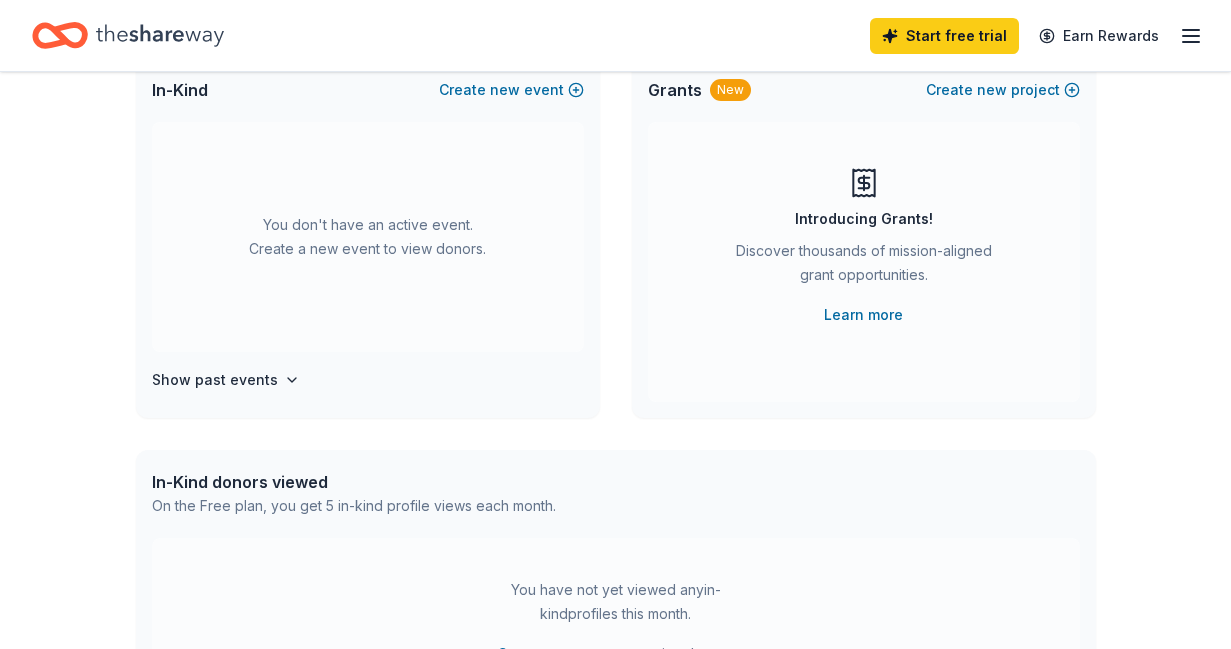 scroll, scrollTop: 623, scrollLeft: 0, axis: vertical 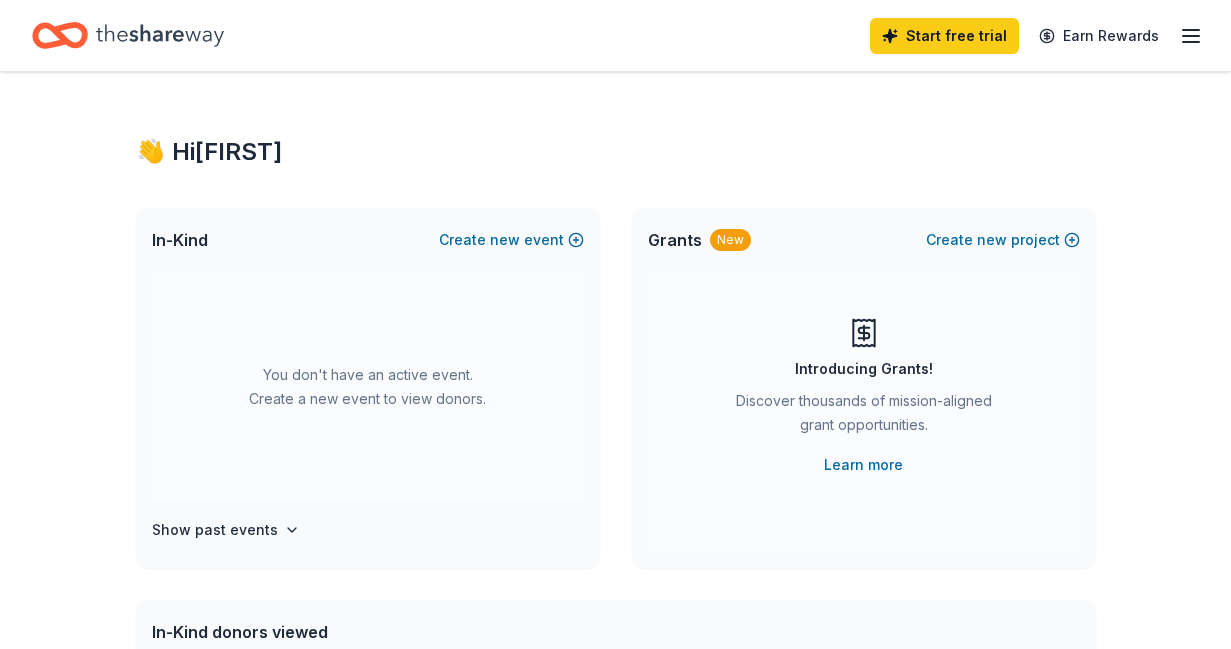 click 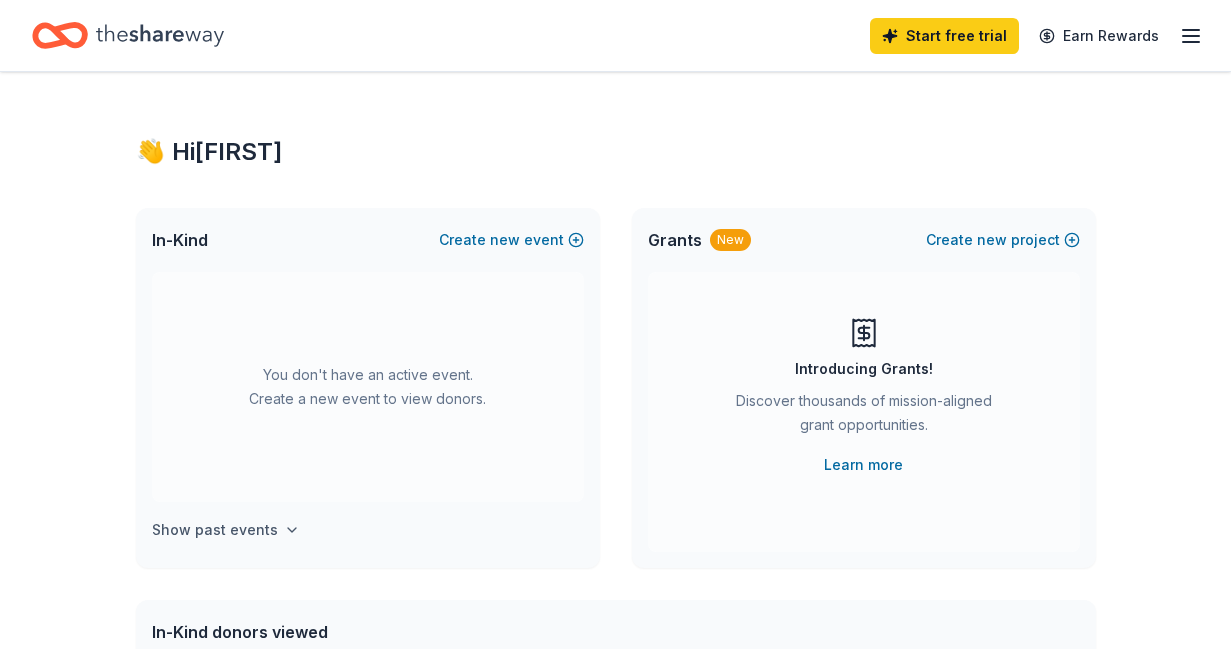 click on "Show past events" at bounding box center [215, 530] 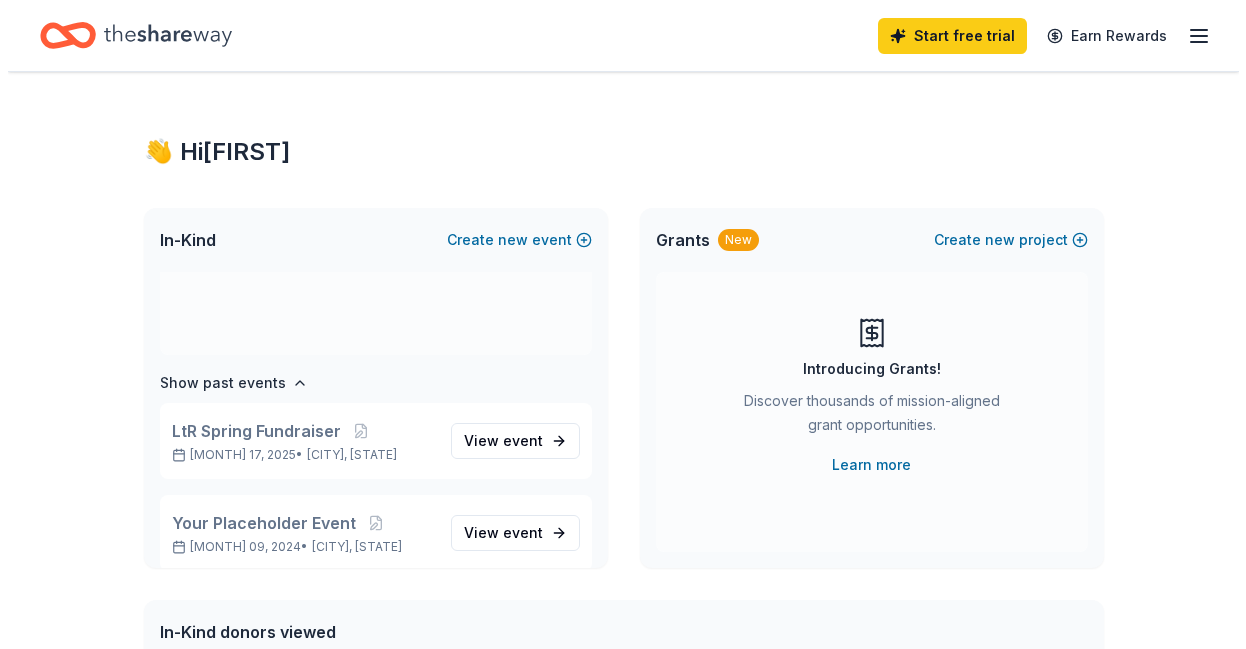 scroll, scrollTop: 166, scrollLeft: 0, axis: vertical 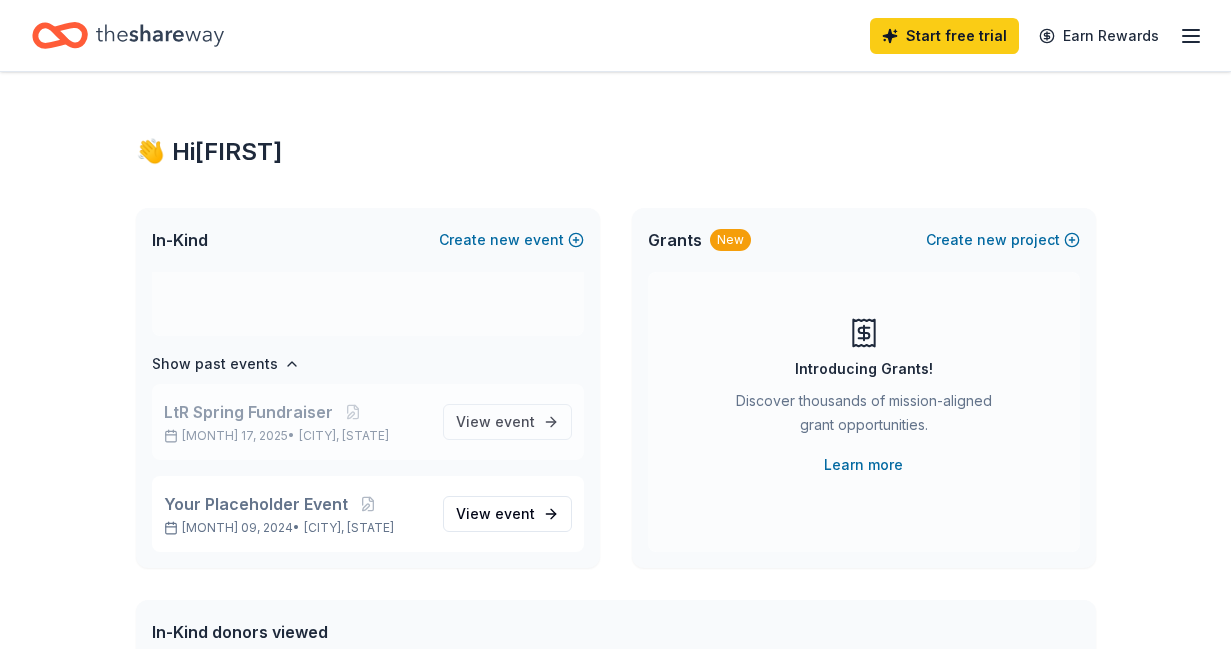 click on "LtR Spring Fundraiser" at bounding box center [248, 412] 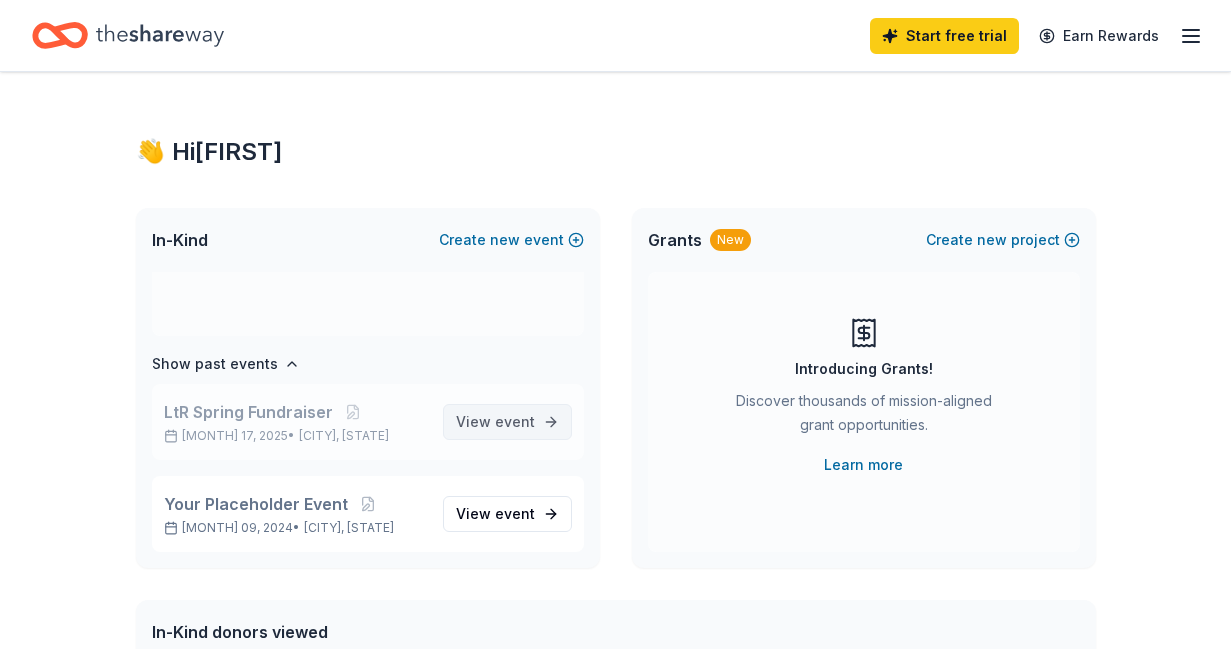 click on "View   event" at bounding box center [495, 422] 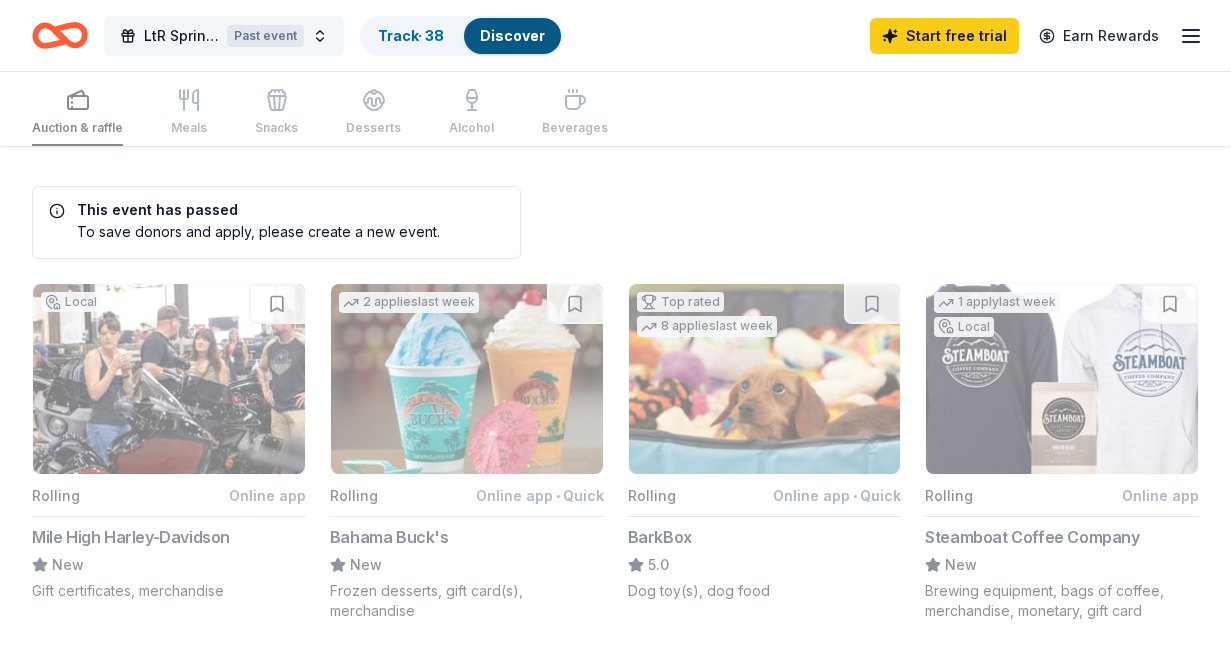 click on "LtR Spring Fundraiser" at bounding box center [181, 36] 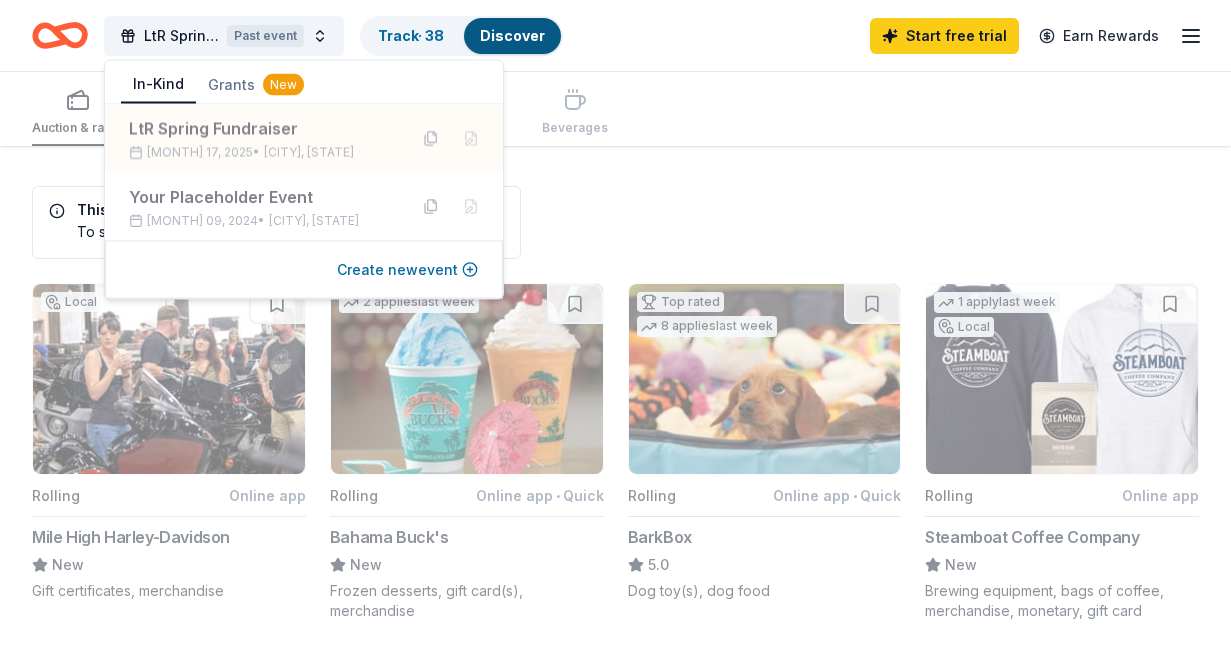 click on "Create new  event" at bounding box center [407, 270] 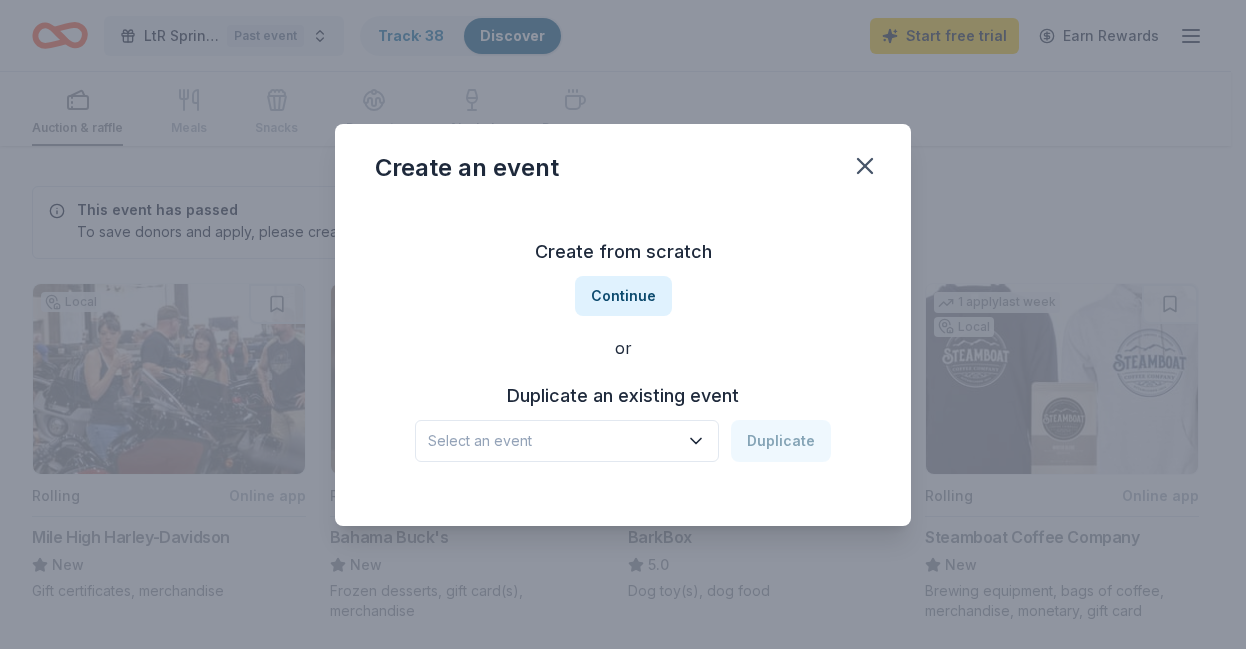 click on "Select an event" at bounding box center [553, 441] 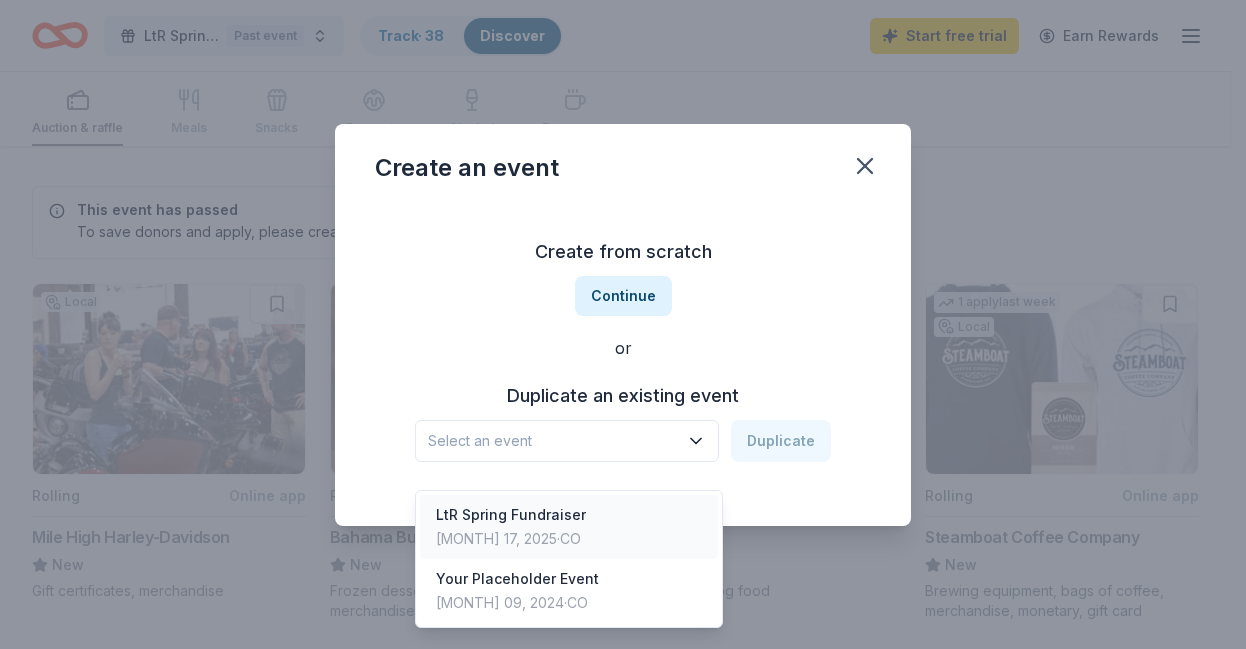 click on "LtR Spring Fundraiser" at bounding box center [511, 515] 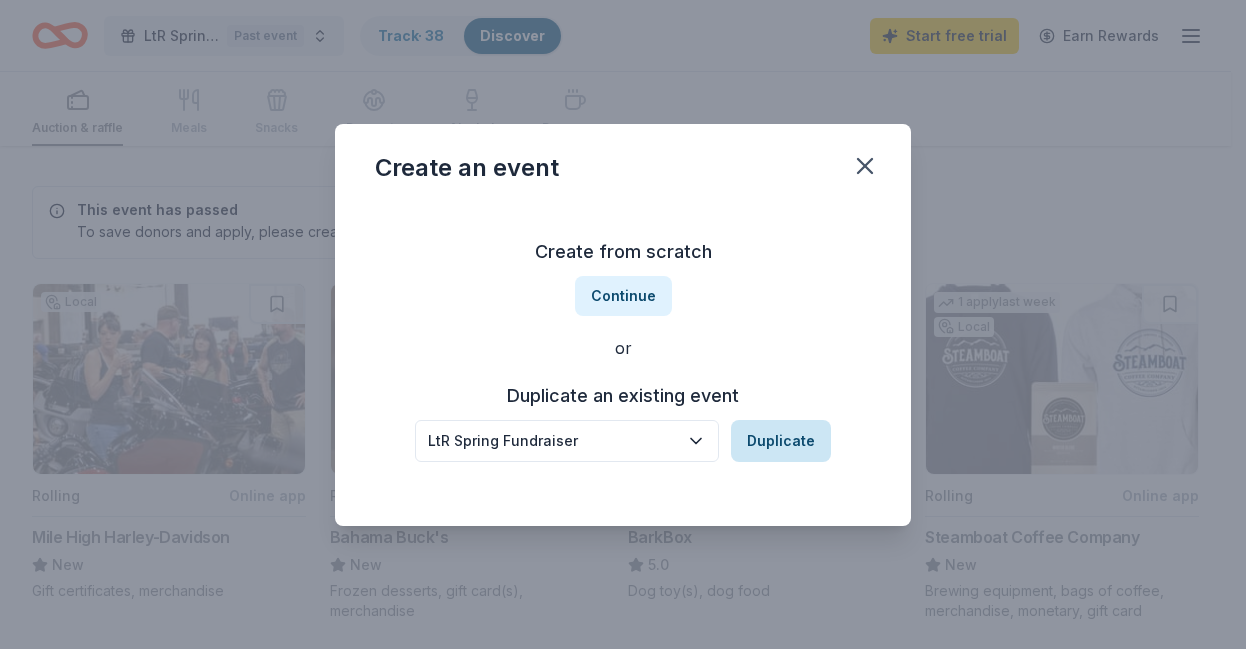 click on "Duplicate" at bounding box center (781, 441) 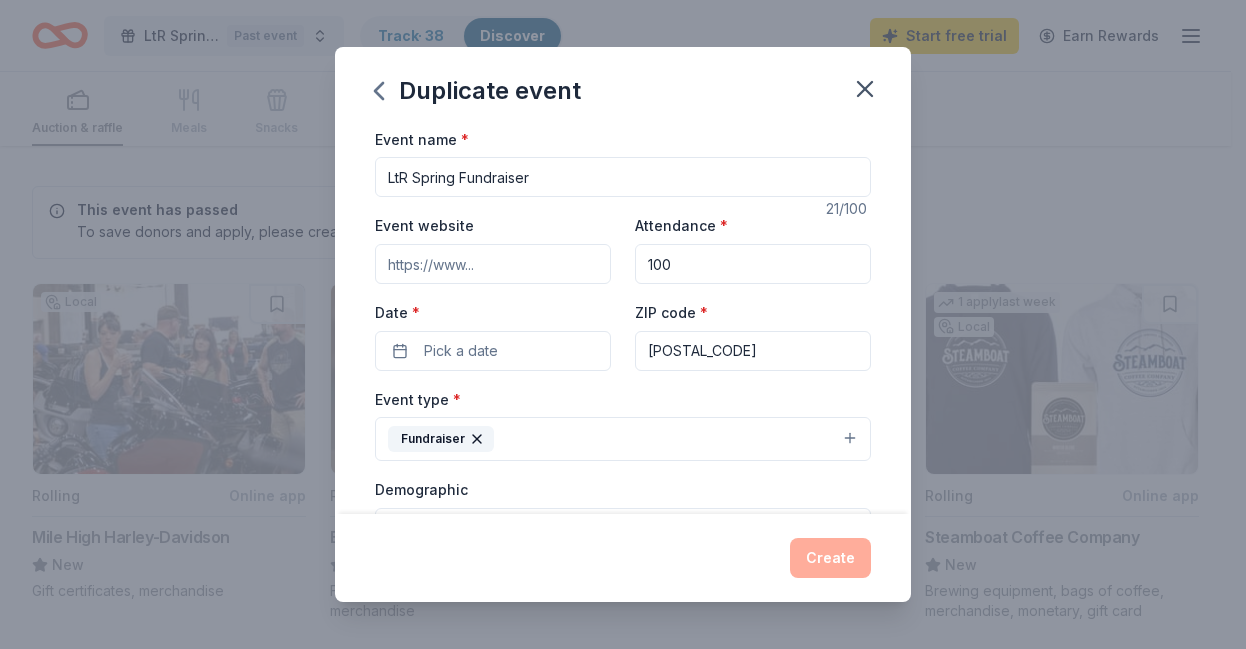 click on "Event website" at bounding box center [493, 264] 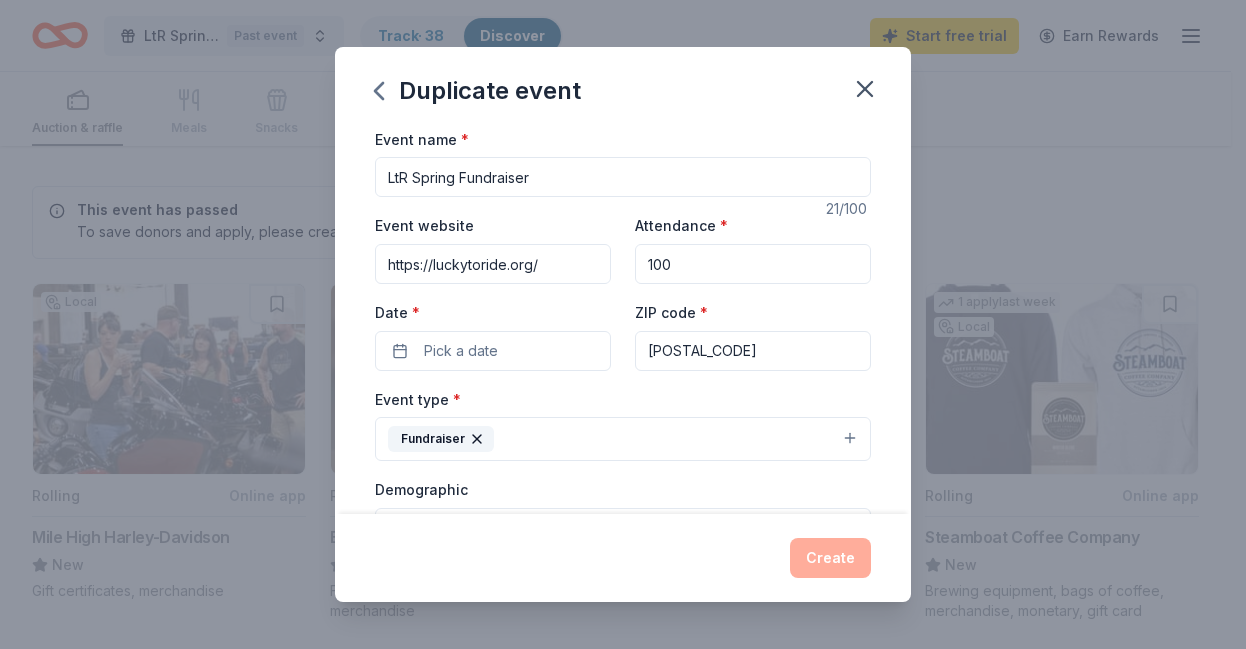 click on "100" at bounding box center (753, 264) 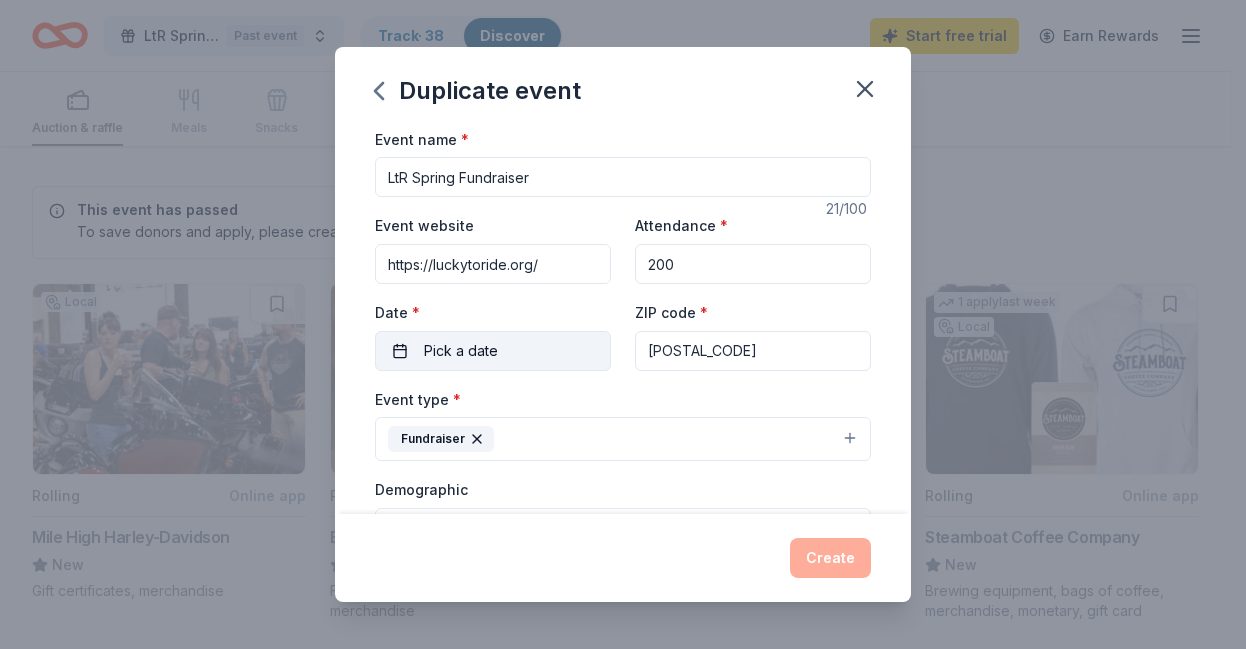 type on "200" 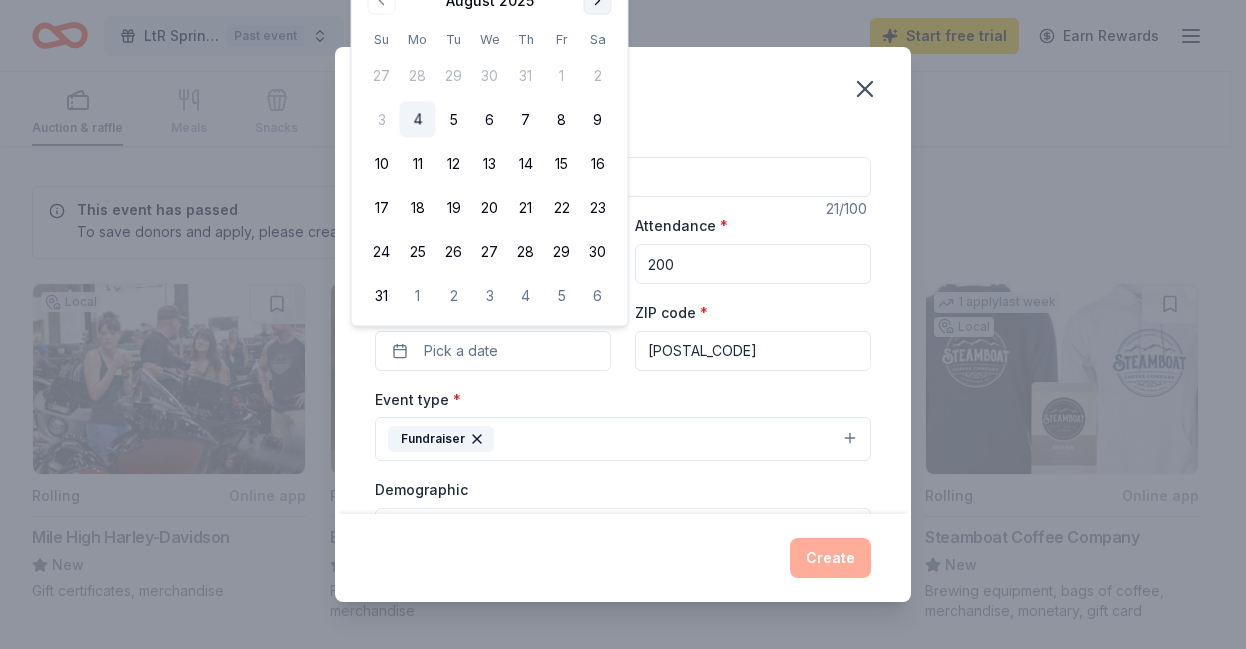 click at bounding box center (598, 1) 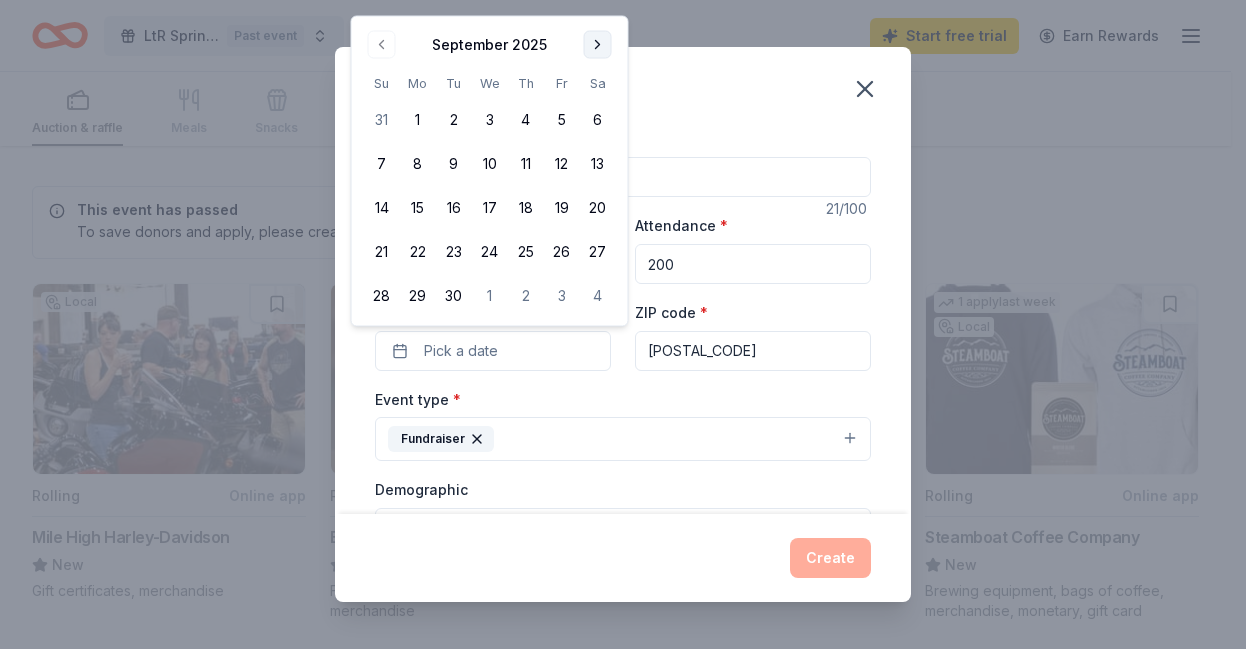 click on "Duplicate event Event name * LtR Spring Fundraiser 21 /100 Event website https://luckytoride.org/ Attendance * 200 Date * Pick a date ZIP code * [POSTAL_CODE] Event type * Fundraiser Demographic All genders We use this information to help brands find events with their target demographic to sponsor their products. Mailing address Apt/unit Description What are you looking for? * Auction & raffle Meals Snacks Desserts Alcohol Beverages Send me reminders Email me reminders of donor application deadlines Recurring event Copy donors Saved Applied Approved Received Declined Not interested All copied donors will be given "saved" status in your new event. Companies that are no longer donating will not be copied. Create" at bounding box center (623, 324) 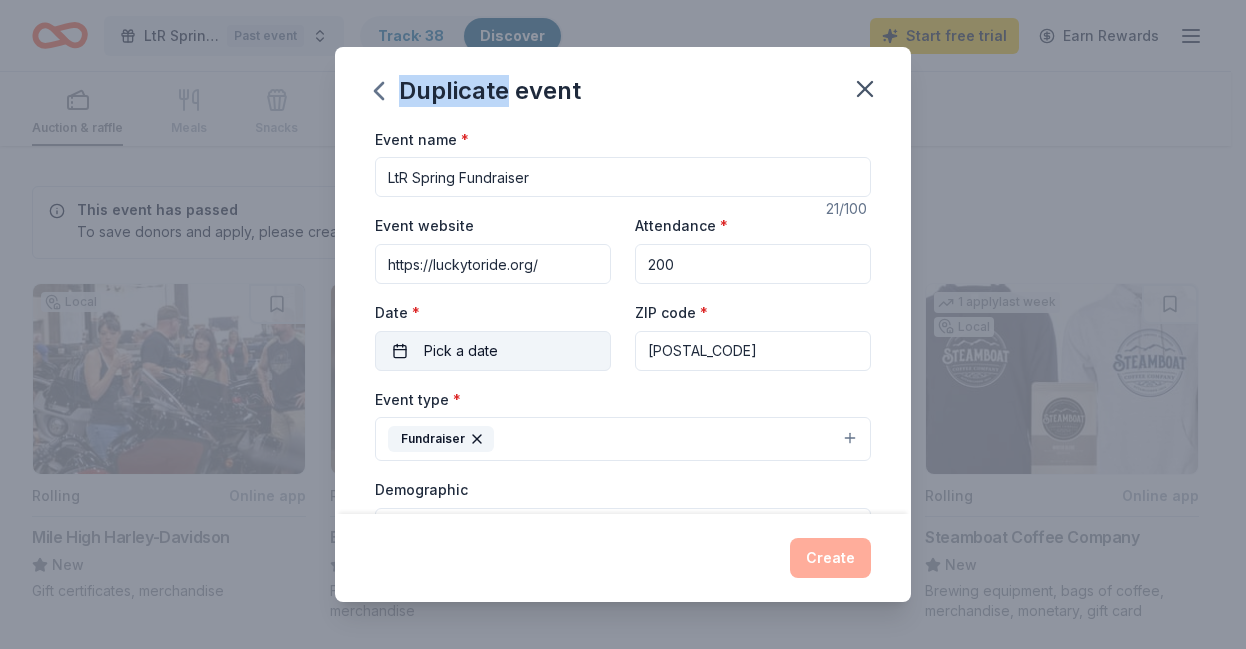 click on "Pick a date" at bounding box center [493, 351] 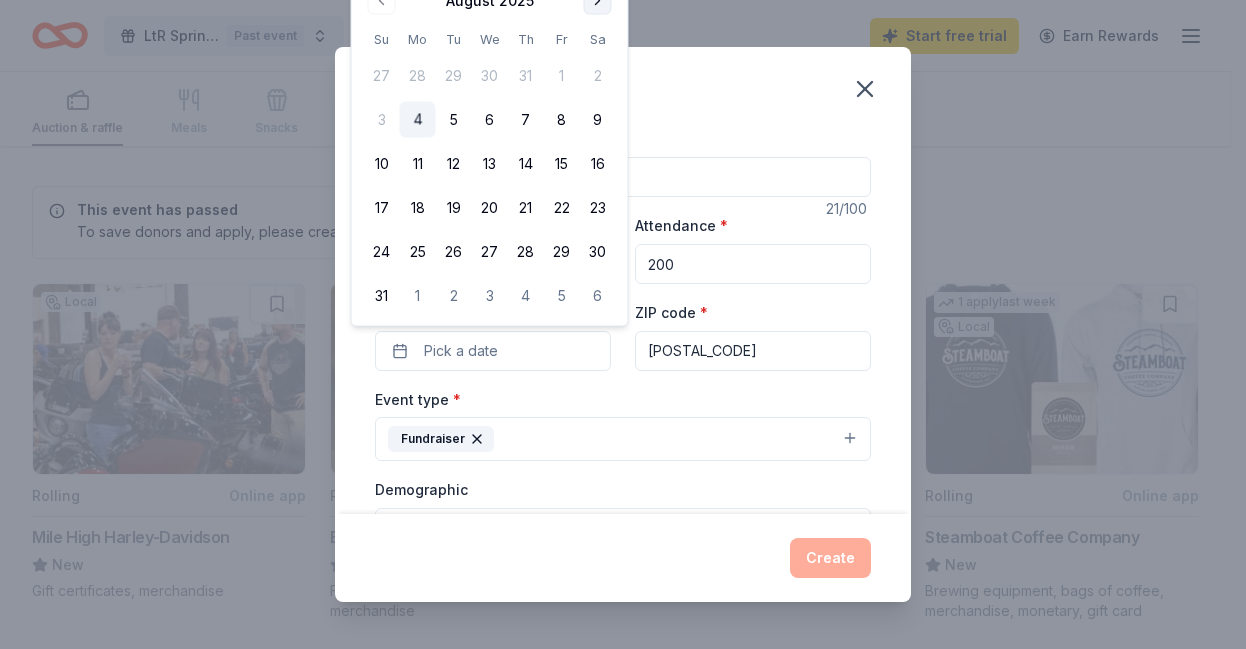 click at bounding box center (598, 1) 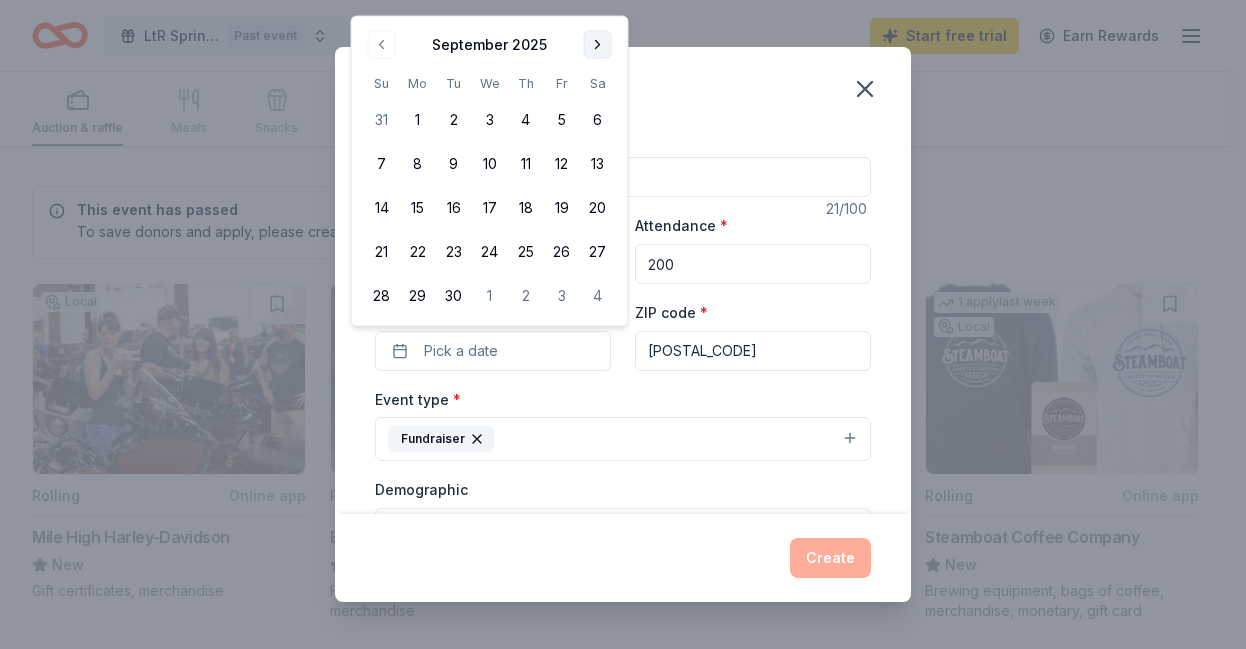 click at bounding box center (598, 45) 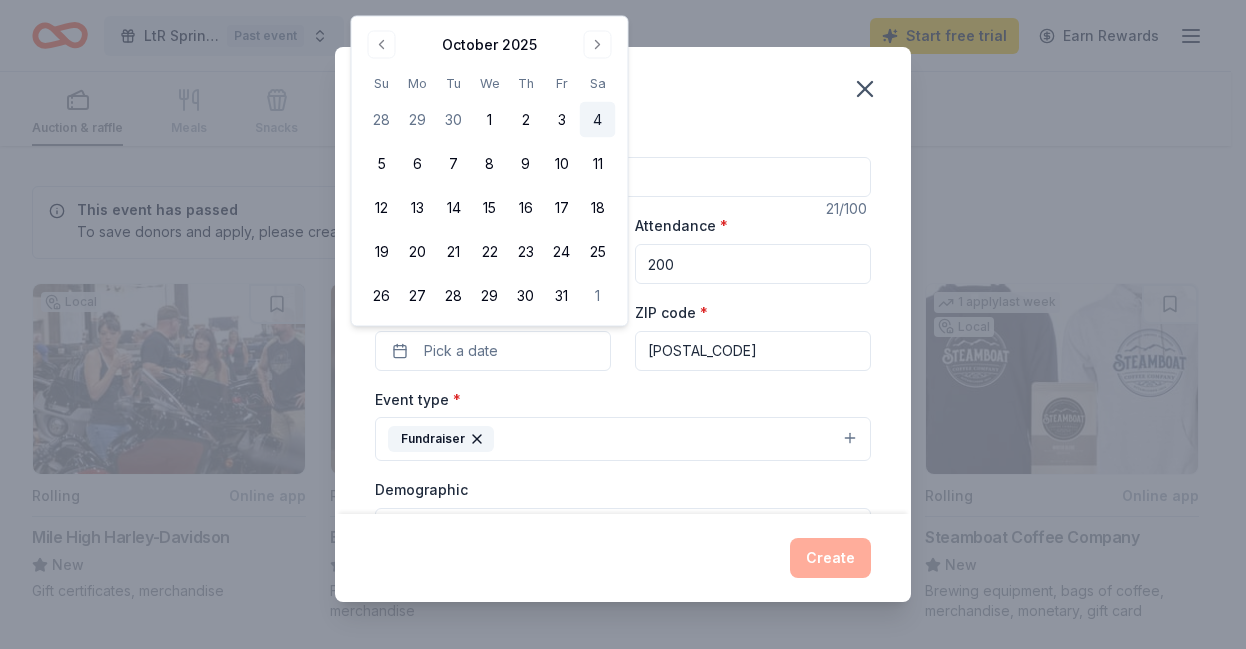 click on "4" at bounding box center [598, 120] 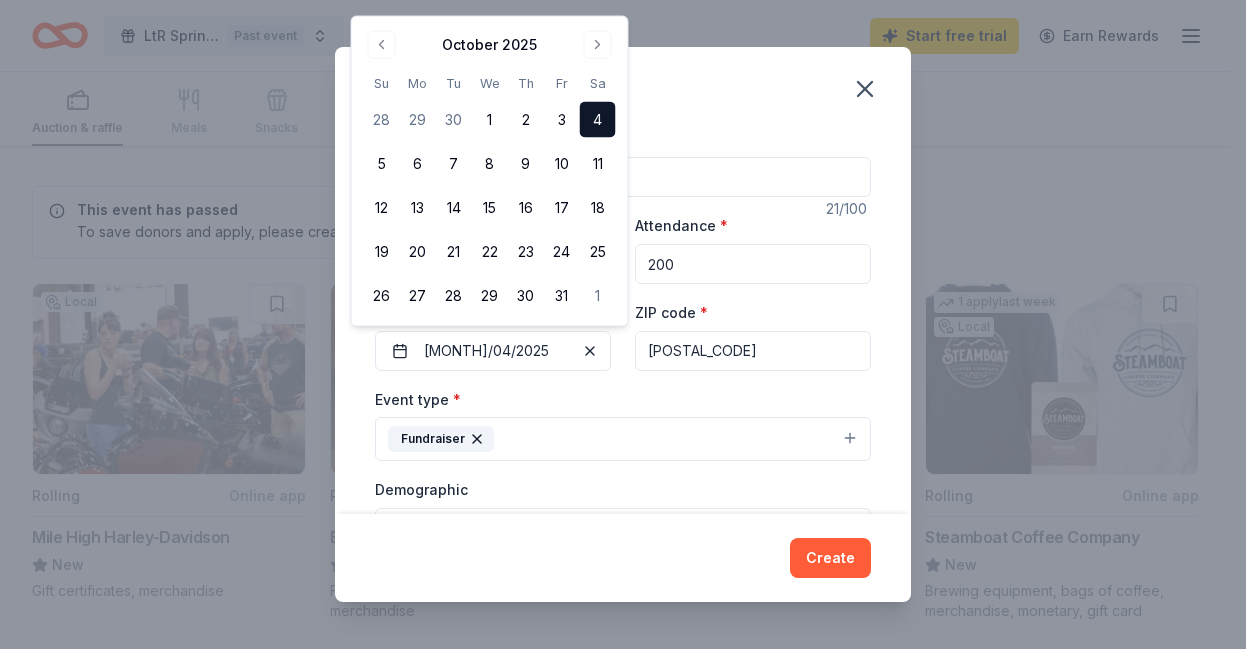 click on "[POSTAL_CODE]" at bounding box center (753, 351) 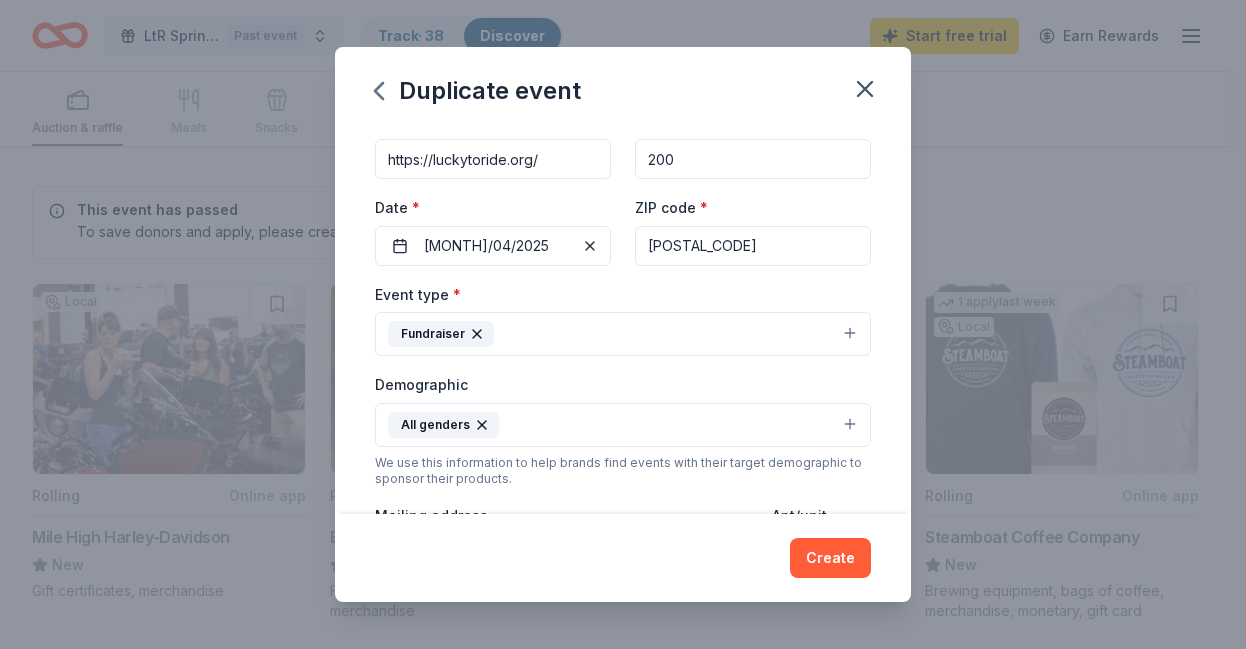 scroll, scrollTop: 0, scrollLeft: 0, axis: both 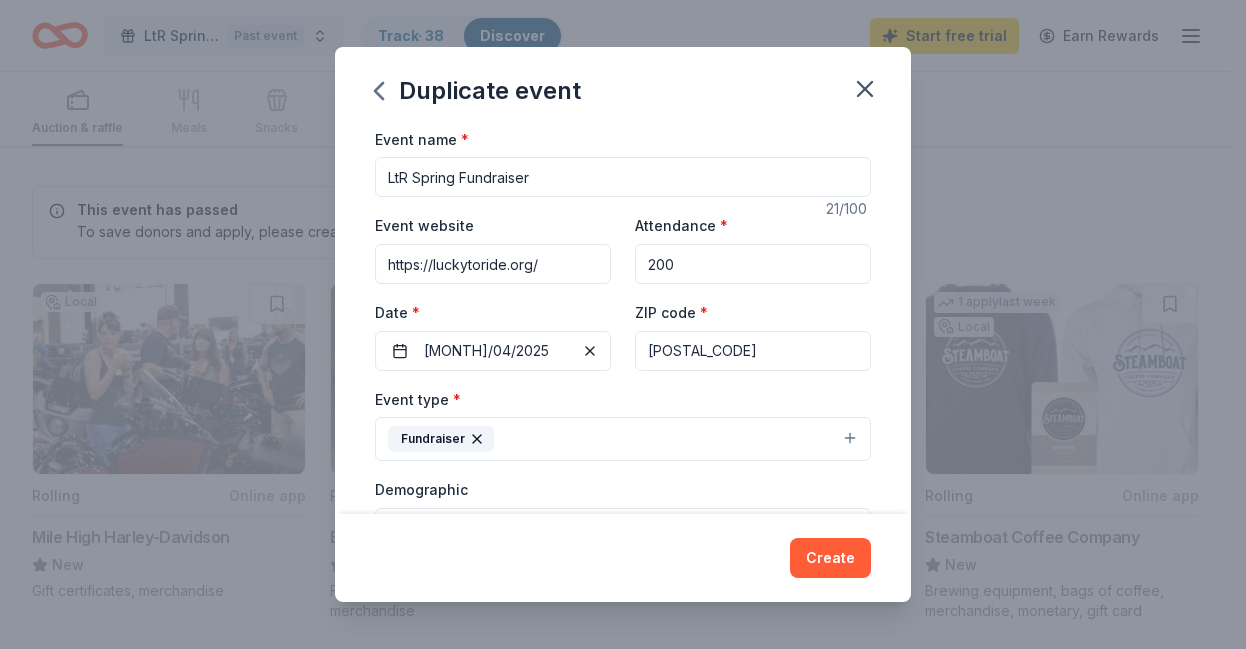 drag, startPoint x: 413, startPoint y: 176, endPoint x: 457, endPoint y: 179, distance: 44.102154 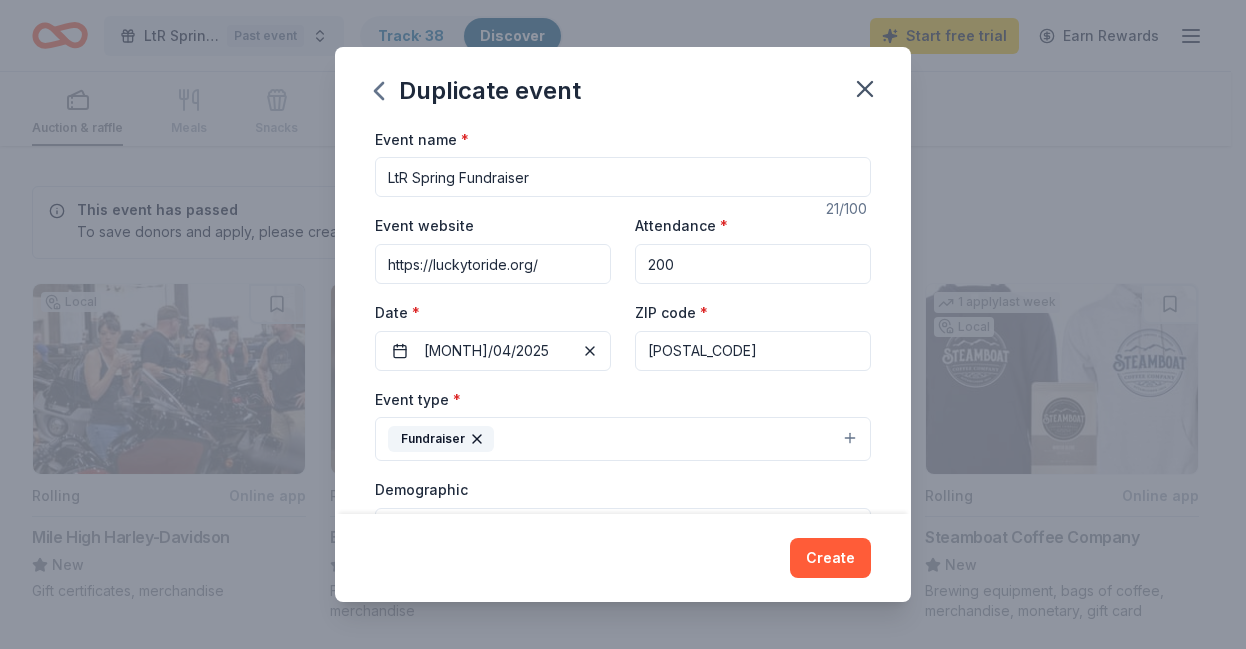 click on "LtR Spring Fundraiser" at bounding box center (623, 177) 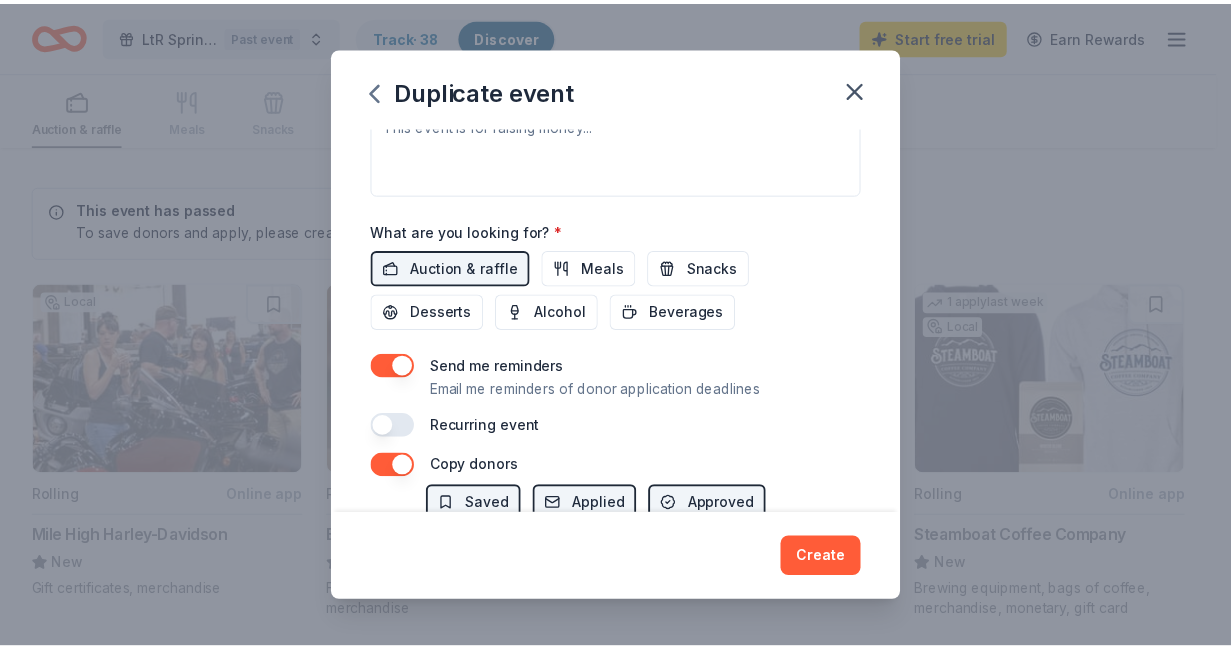 scroll, scrollTop: 694, scrollLeft: 0, axis: vertical 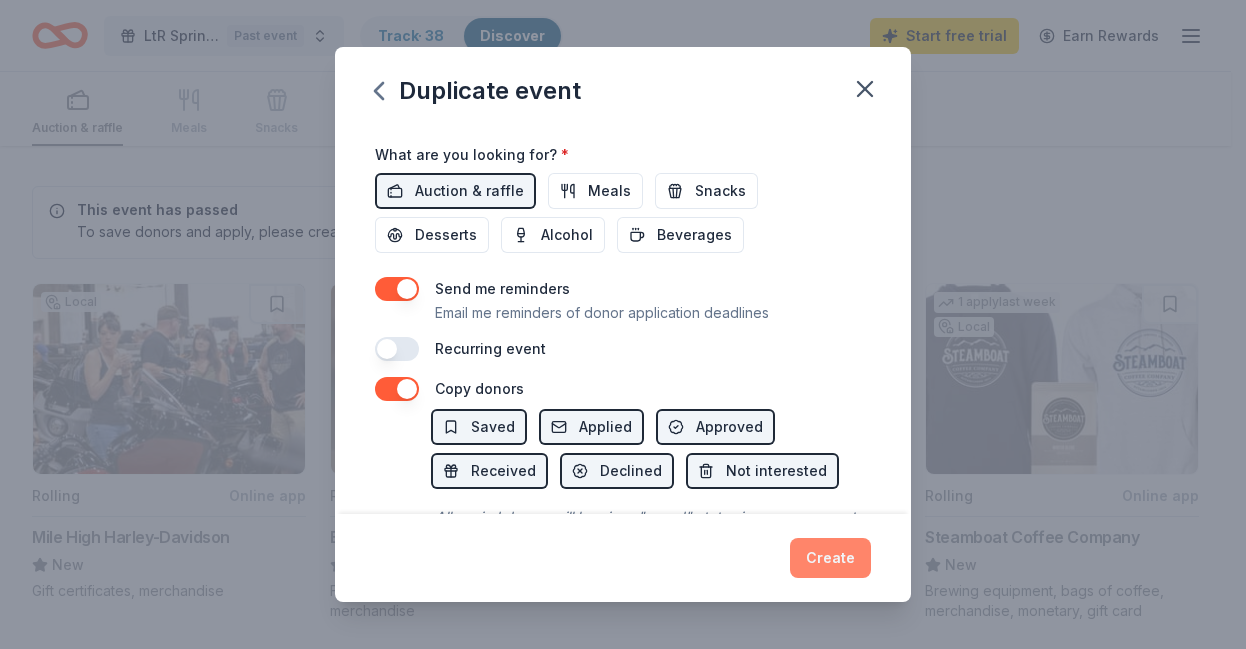 type on "LtR Fundraiser" 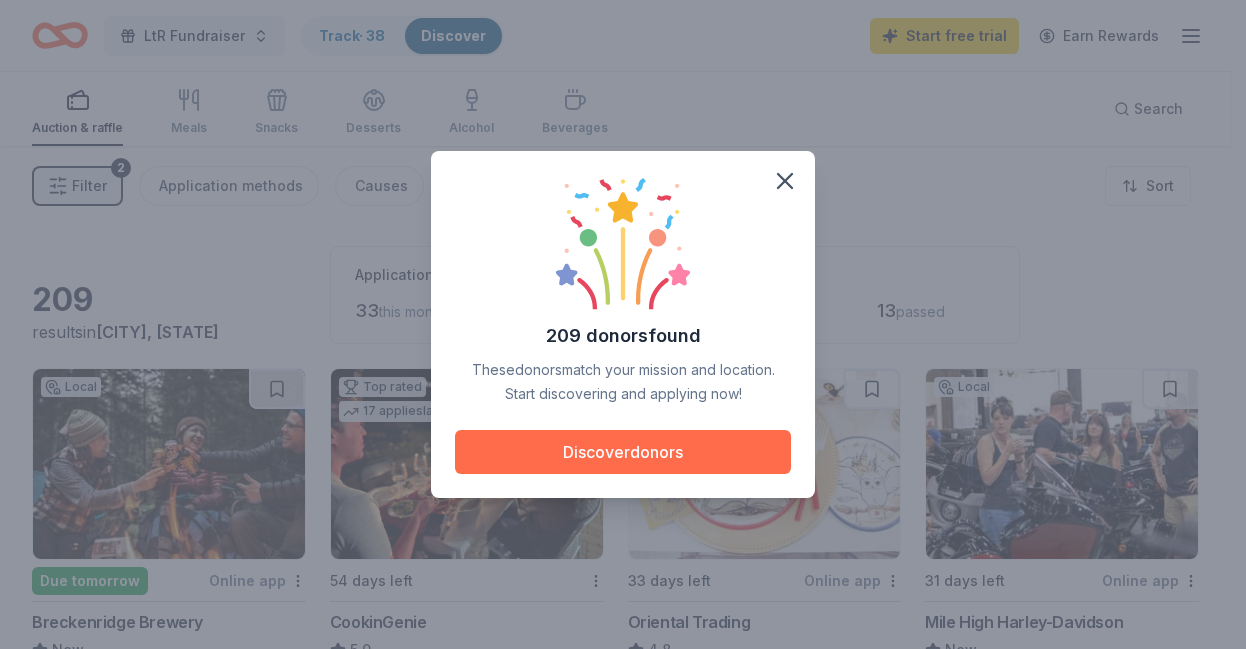 click on "Discover  donors" at bounding box center (623, 452) 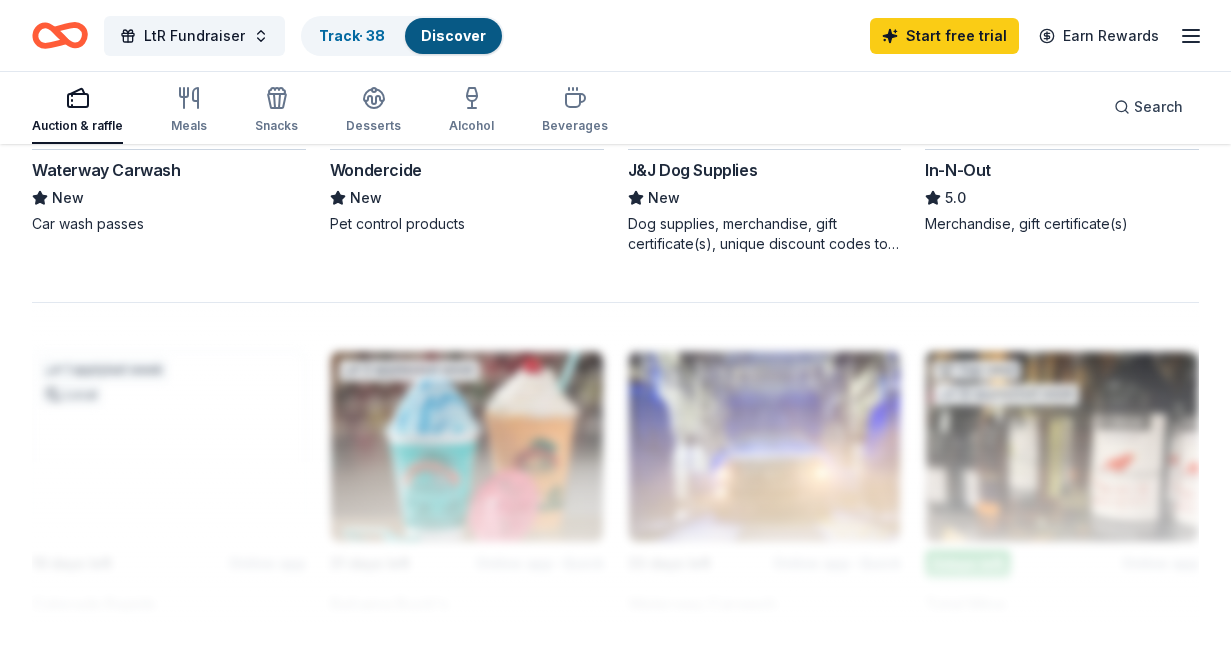 scroll, scrollTop: 2209, scrollLeft: 0, axis: vertical 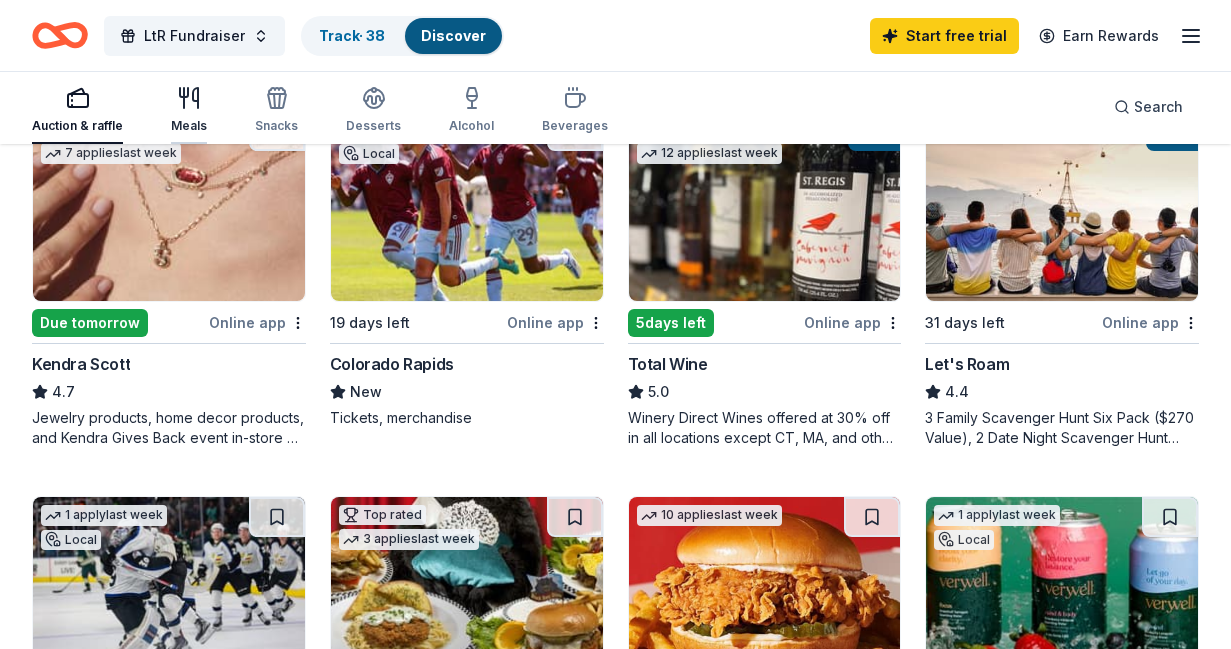 click at bounding box center (189, 98) 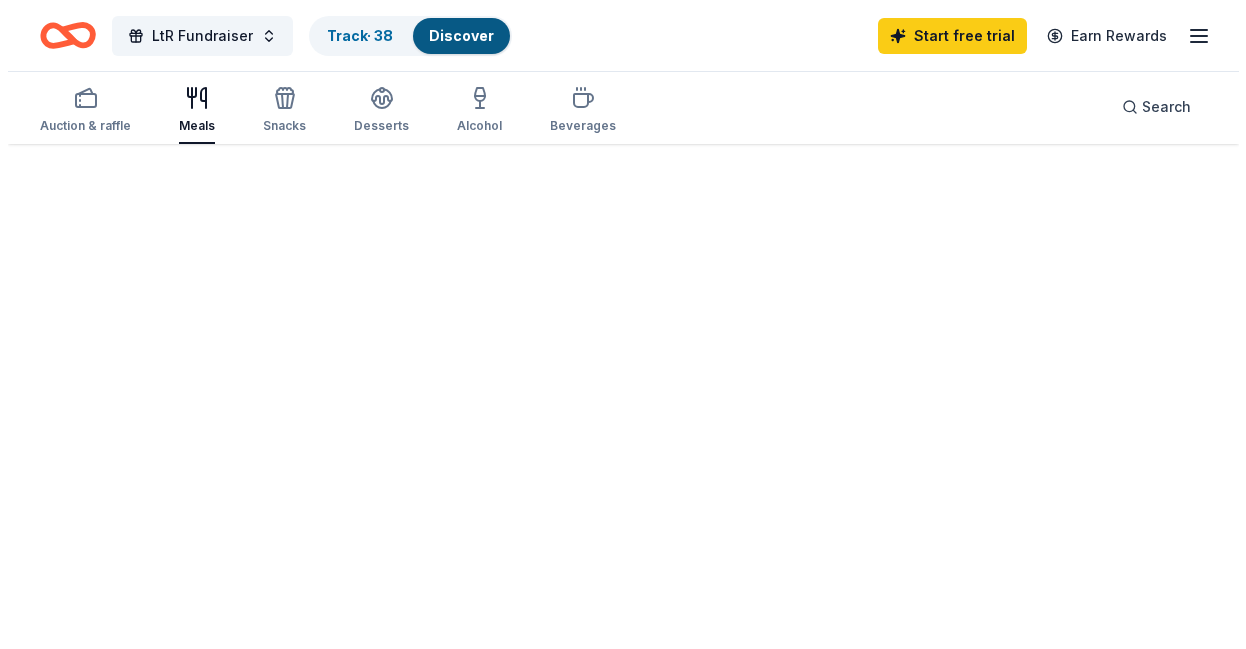 scroll, scrollTop: 0, scrollLeft: 0, axis: both 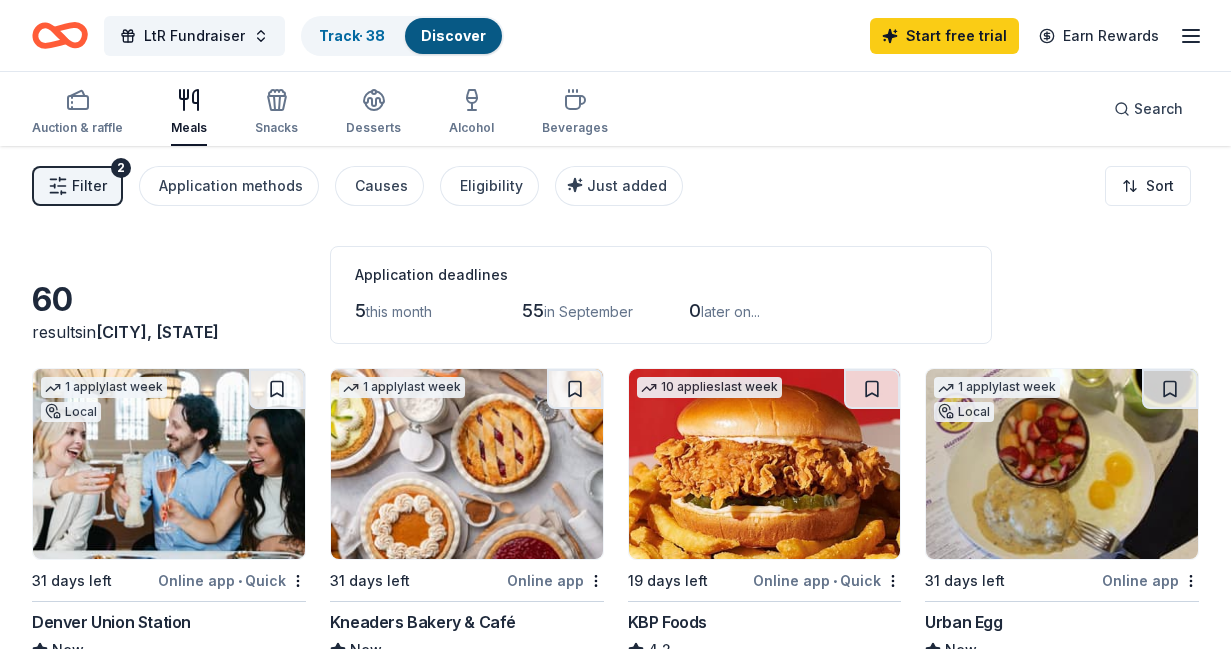 click on "Filter" at bounding box center (89, 186) 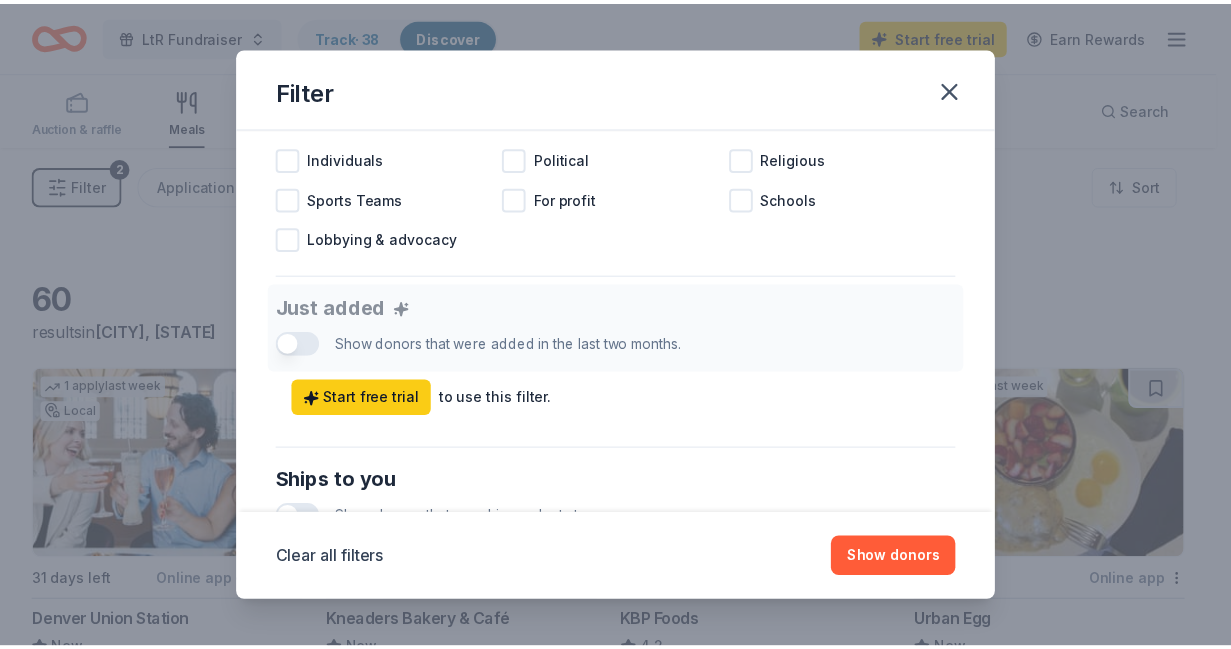 scroll, scrollTop: 1011, scrollLeft: 0, axis: vertical 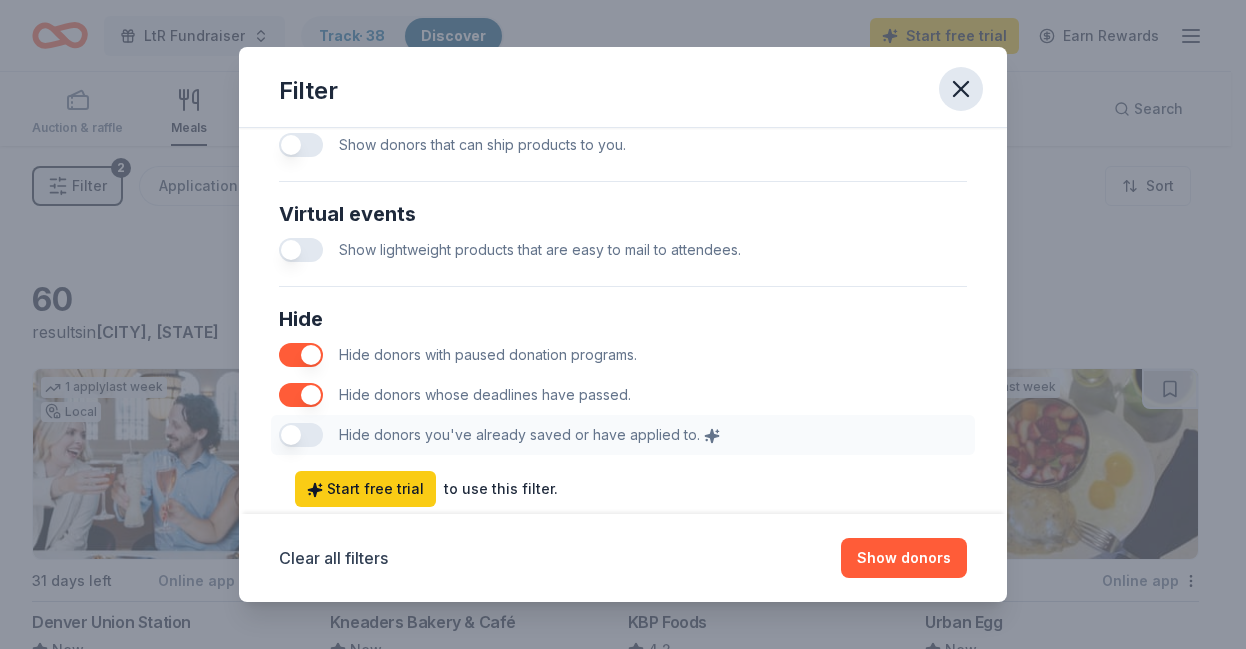 click 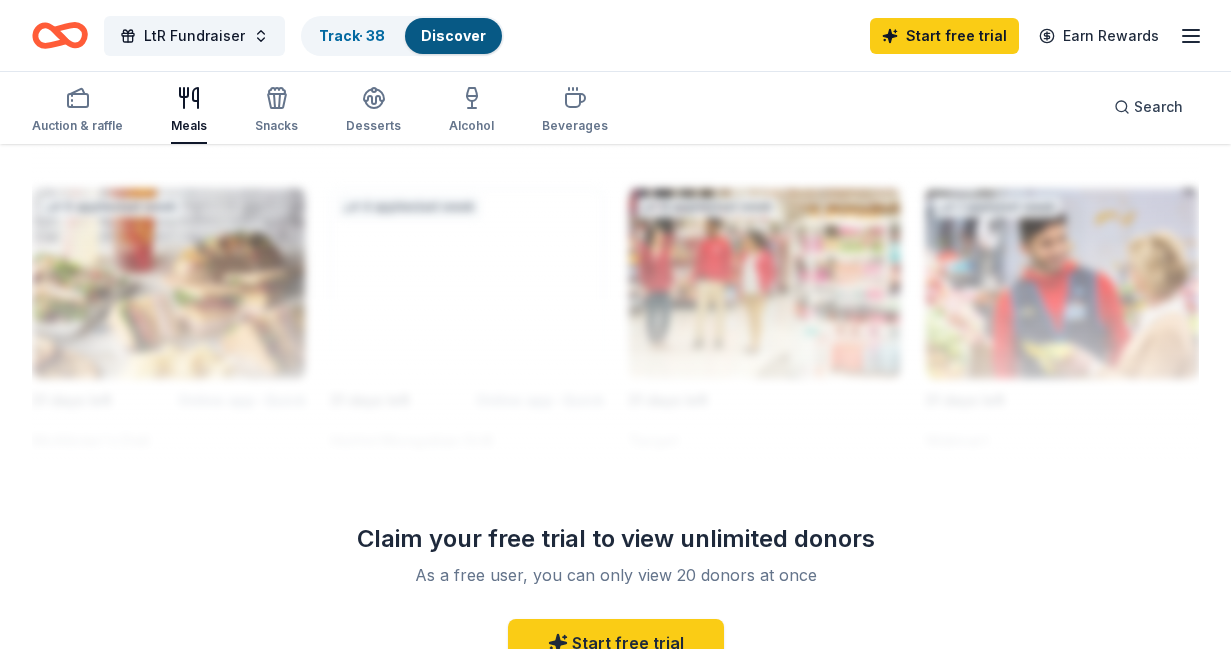 scroll, scrollTop: 2409, scrollLeft: 0, axis: vertical 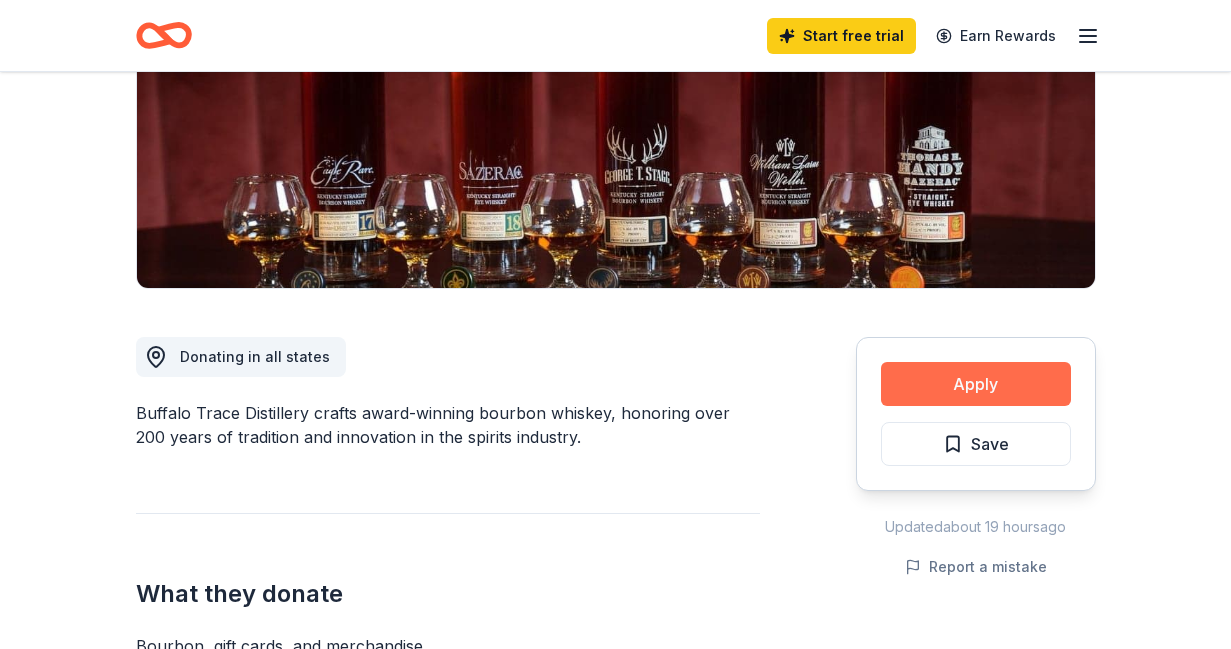 click on "Apply" at bounding box center (976, 384) 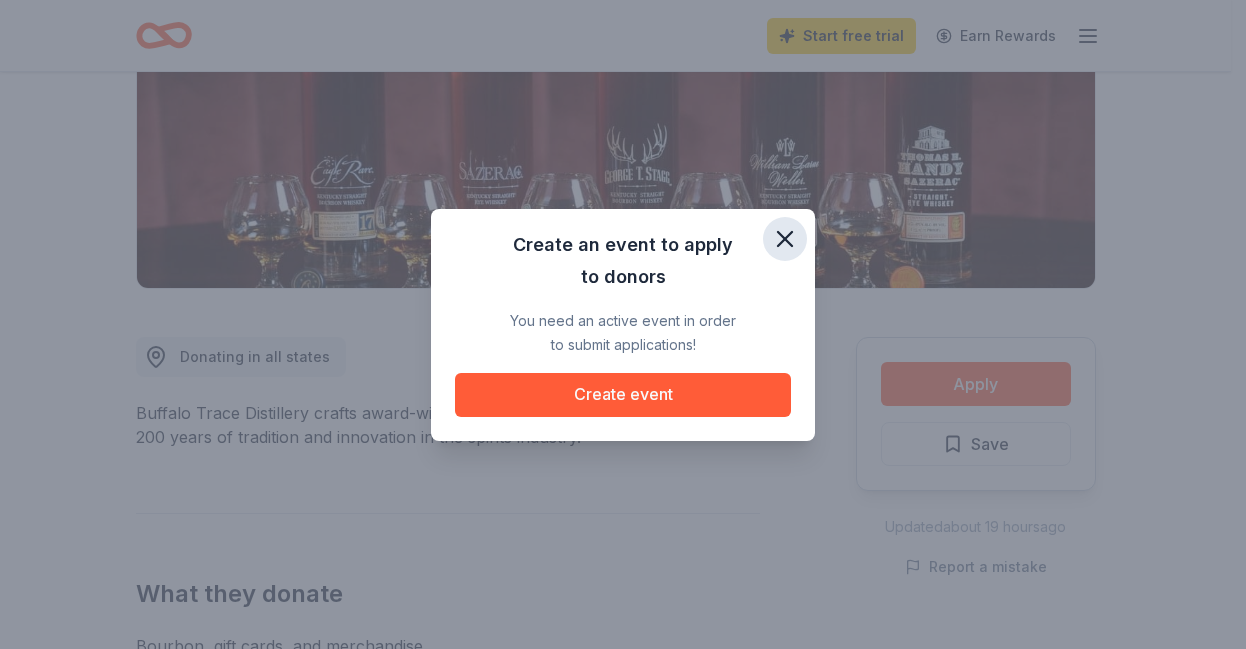 click 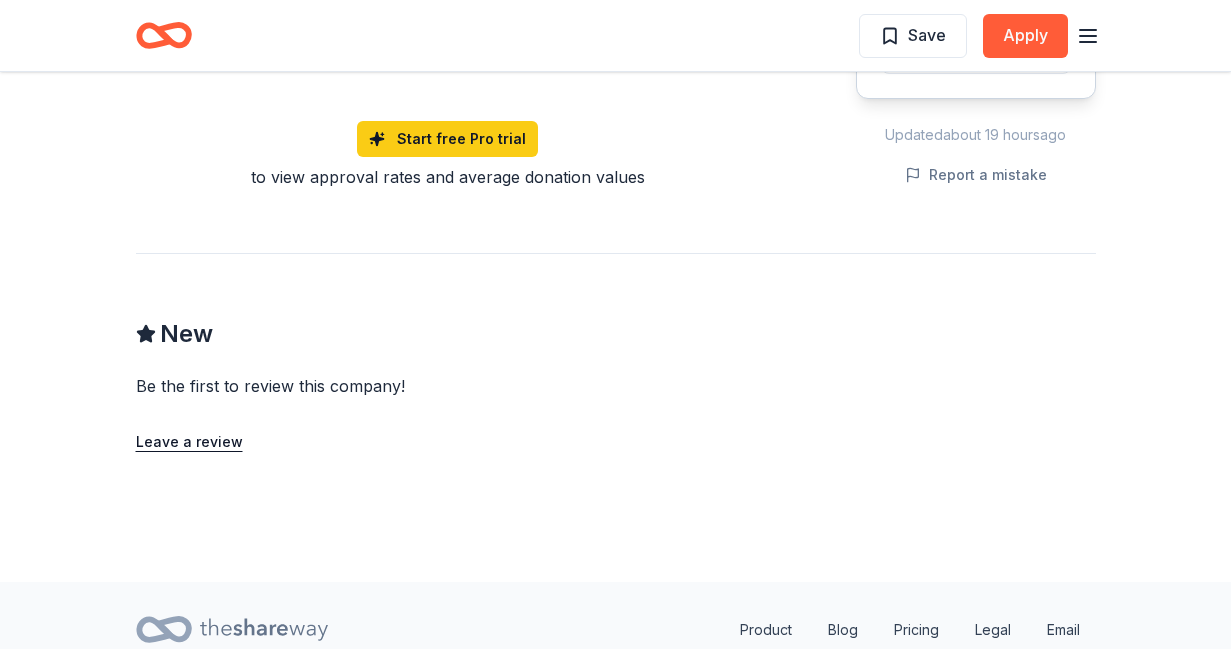 scroll, scrollTop: 1439, scrollLeft: 0, axis: vertical 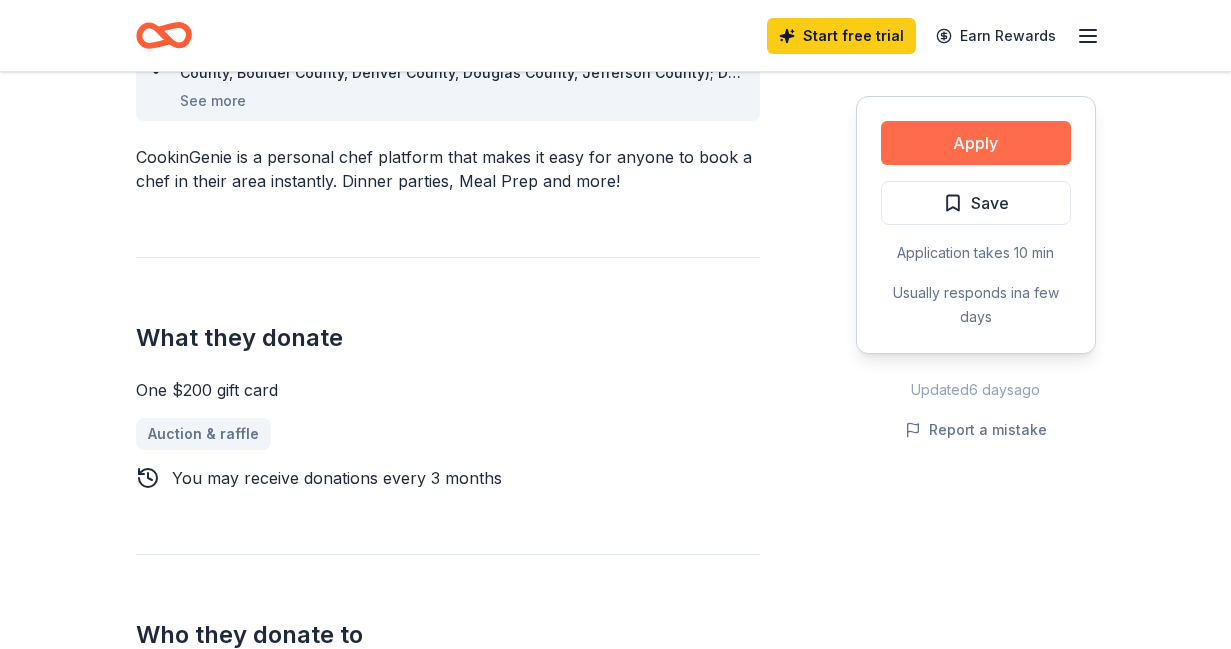 click on "Apply" at bounding box center (976, 143) 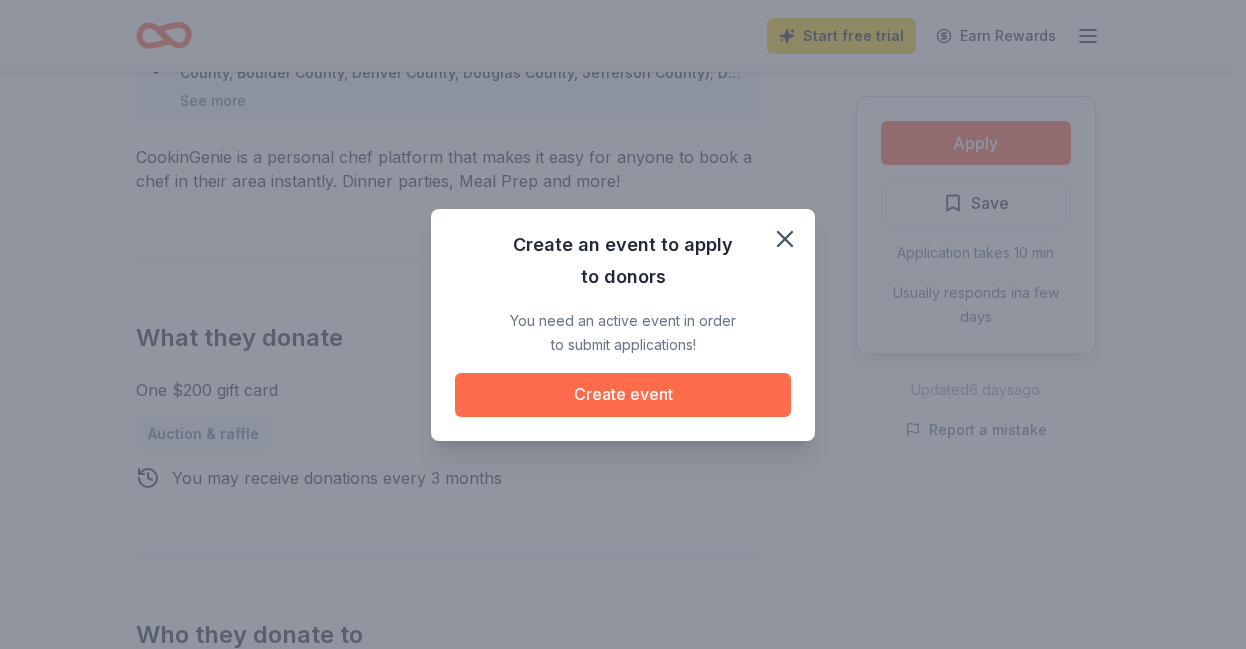 click on "Create event" at bounding box center [623, 395] 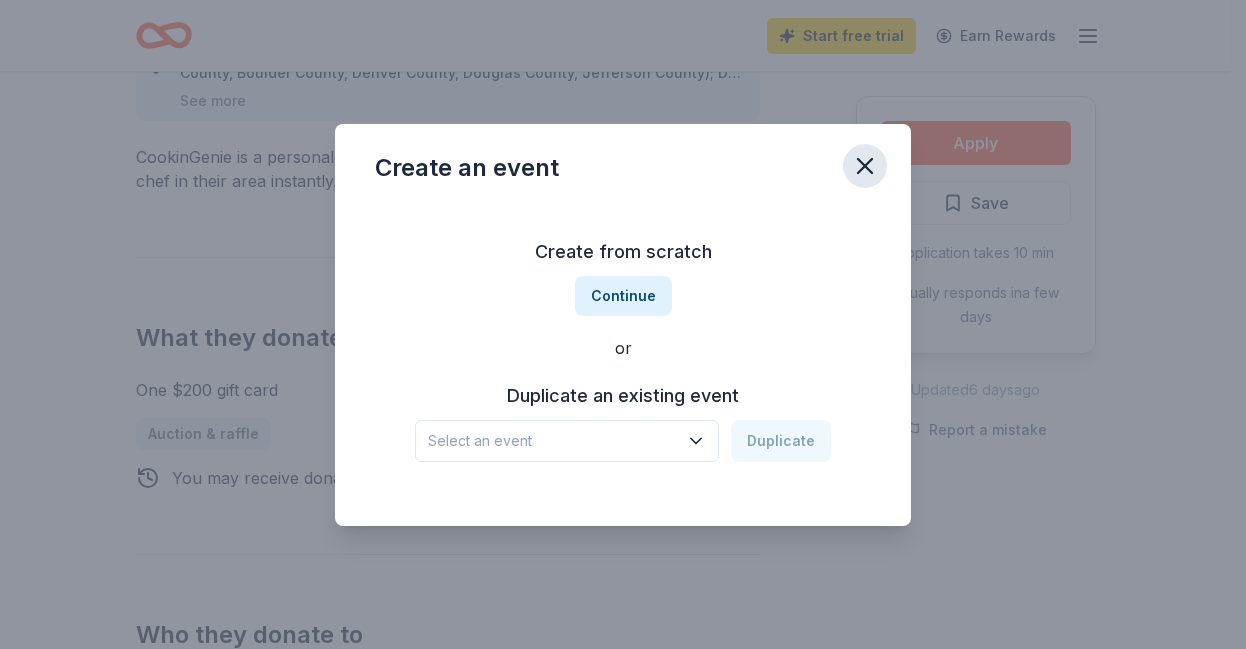 click 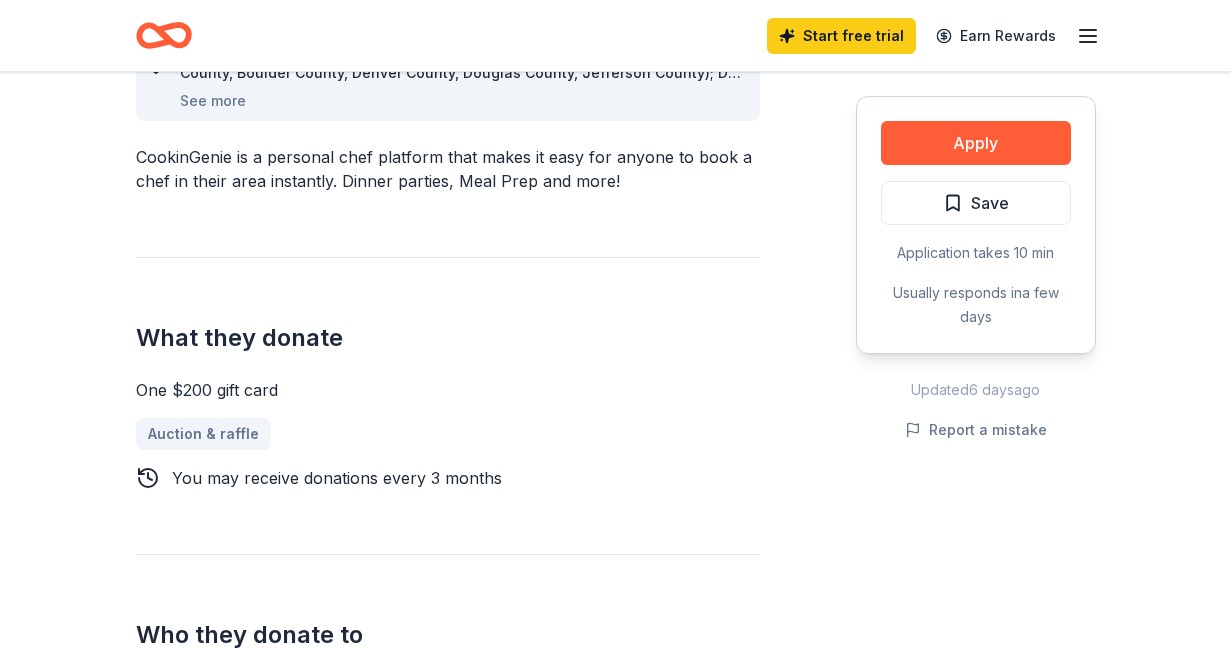 scroll, scrollTop: 0, scrollLeft: 0, axis: both 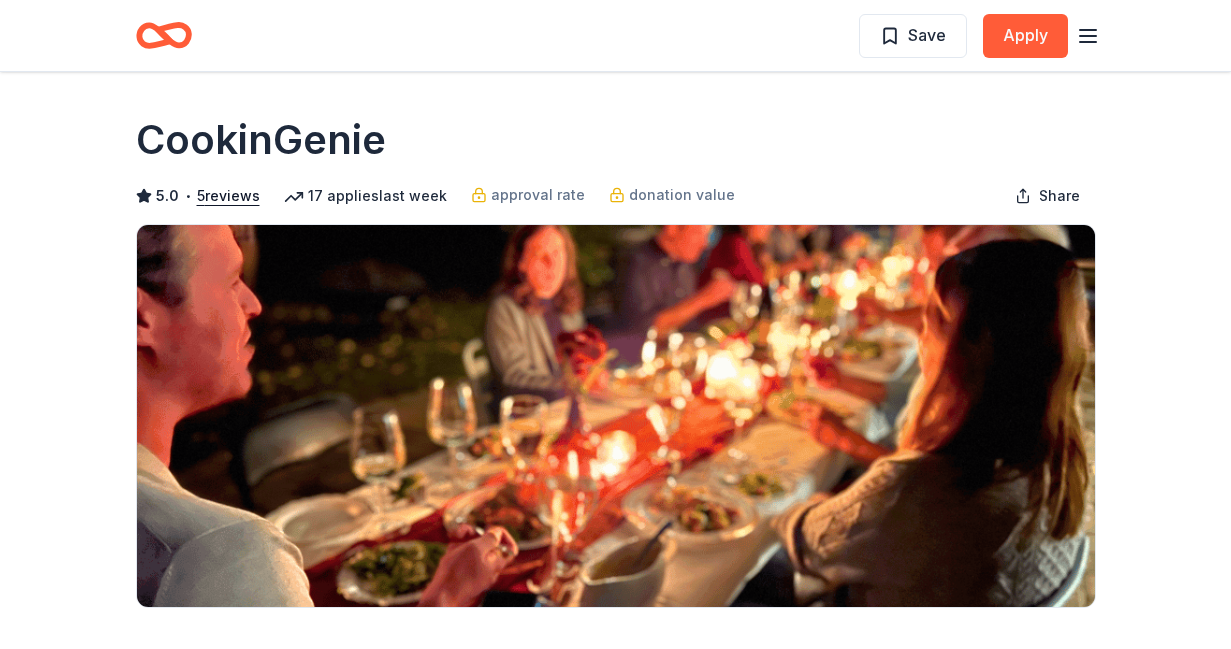 drag, startPoint x: 407, startPoint y: 143, endPoint x: 143, endPoint y: 129, distance: 264.37094 